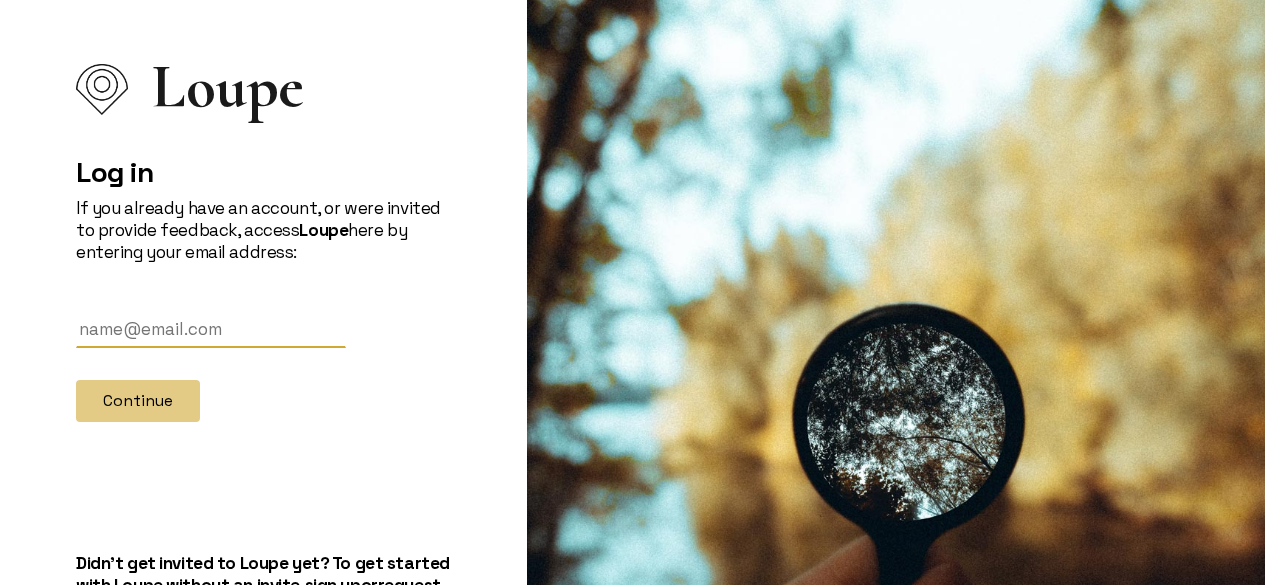 scroll, scrollTop: 0, scrollLeft: 0, axis: both 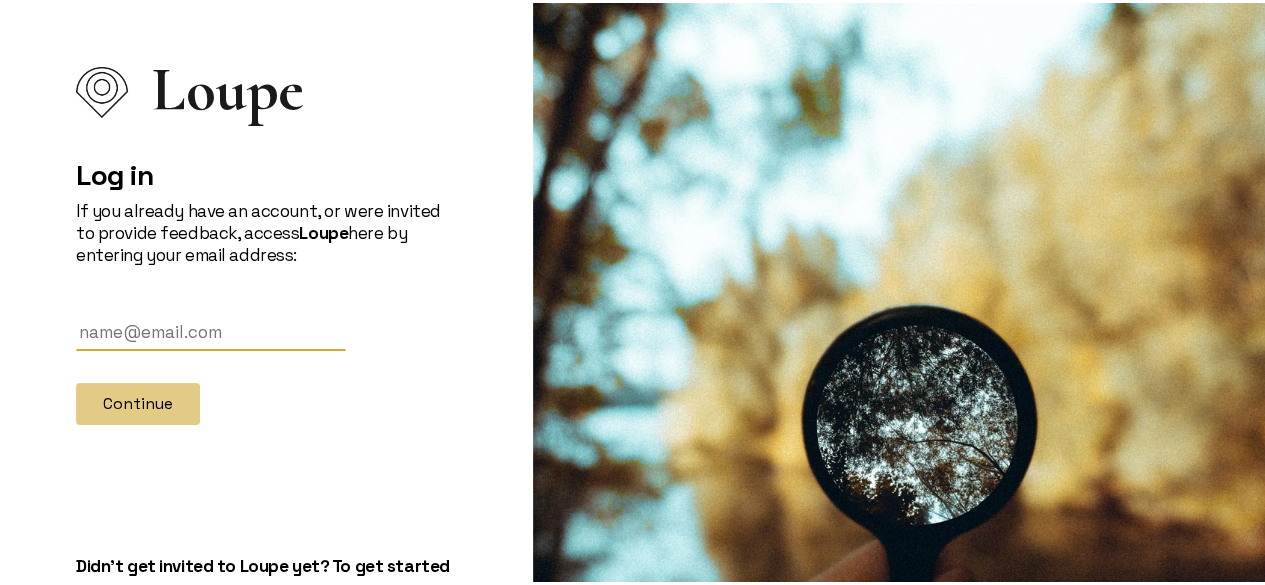 click at bounding box center (211, 329) 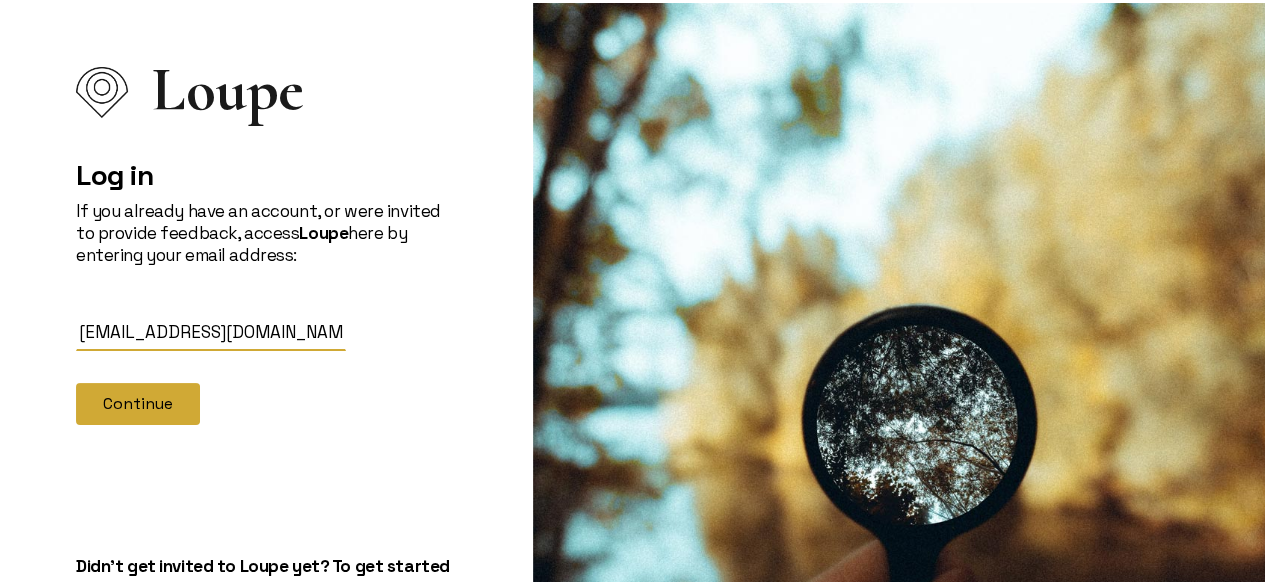 click on "Continue" 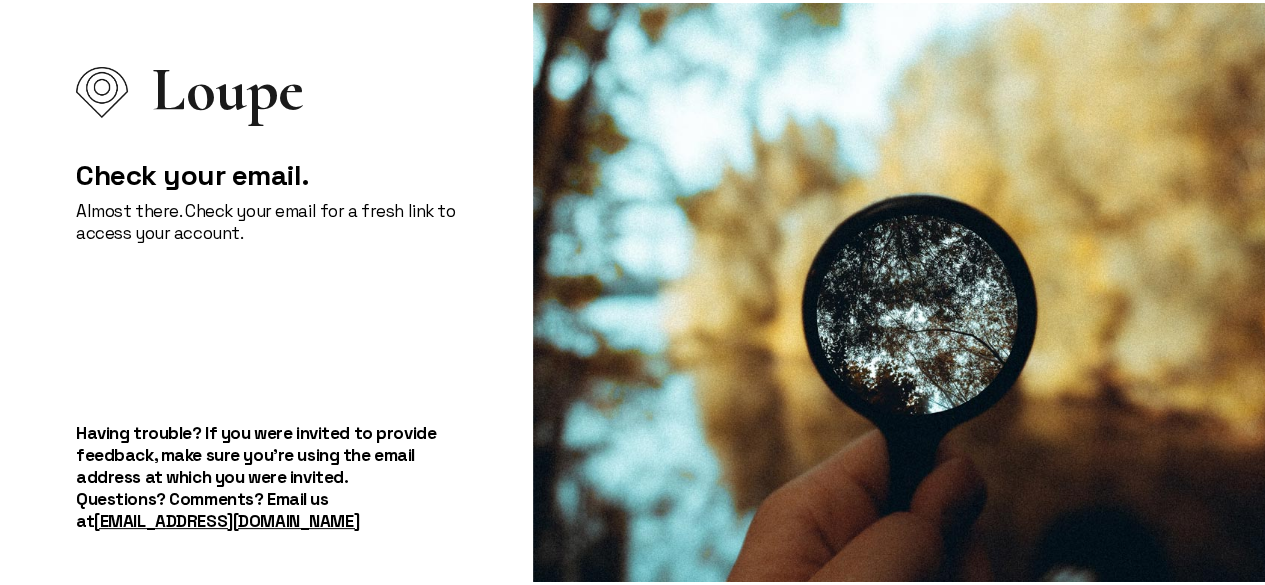 scroll, scrollTop: 24, scrollLeft: 0, axis: vertical 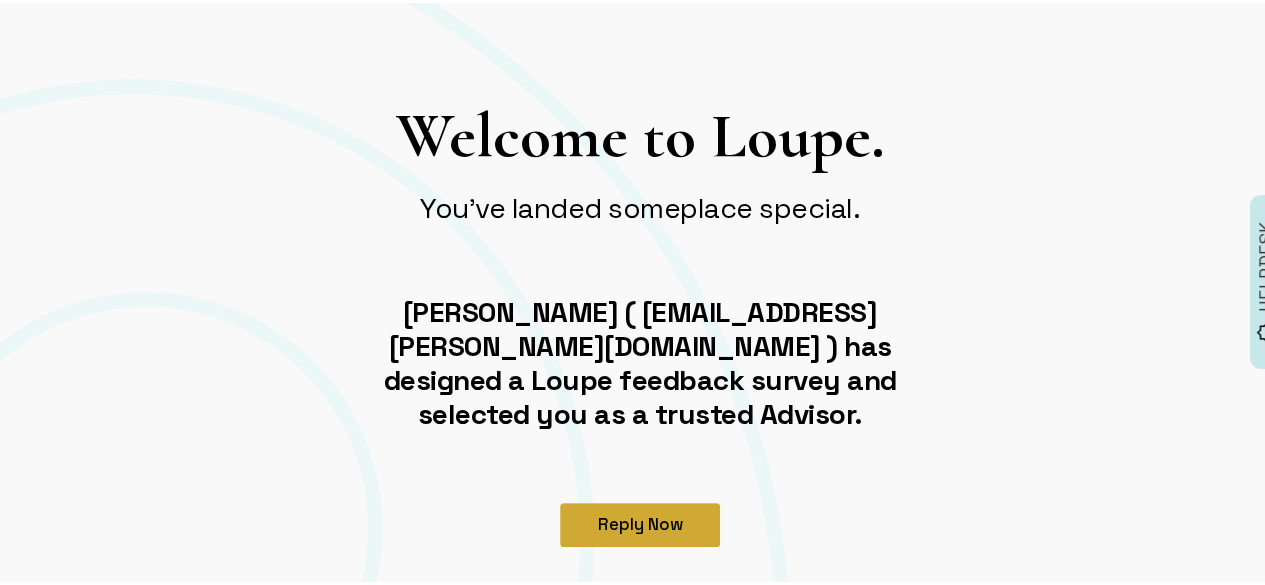 click on "Reply Now" 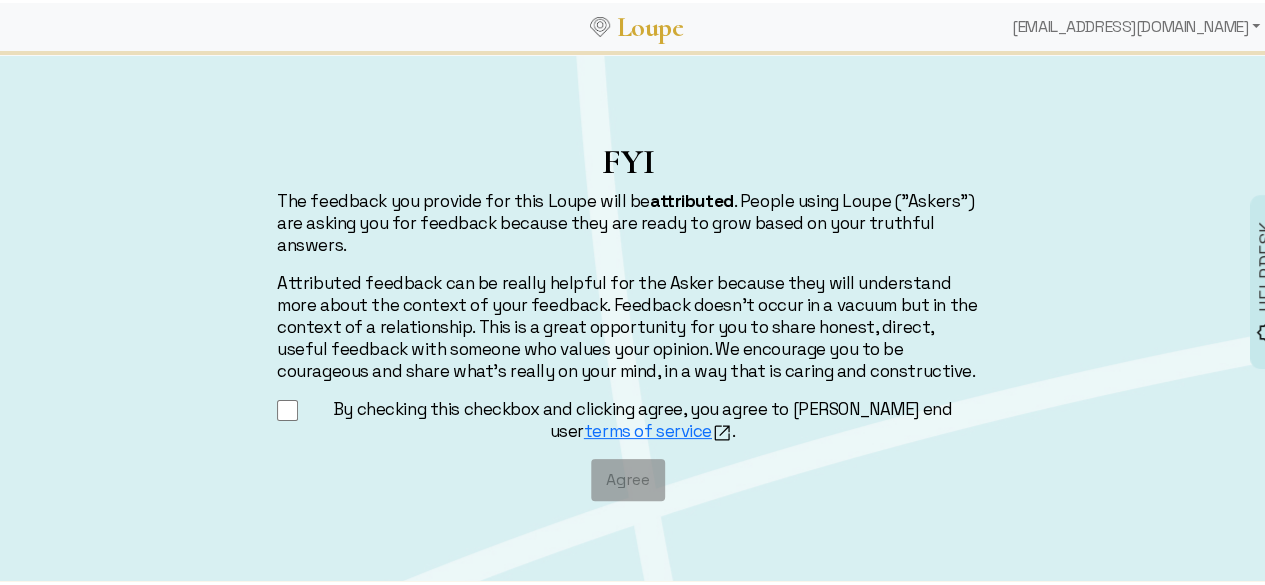 click on "By checking this checkbox and clicking agree, you agree to Loupe's end user  terms of service ." at bounding box center (287, 407) 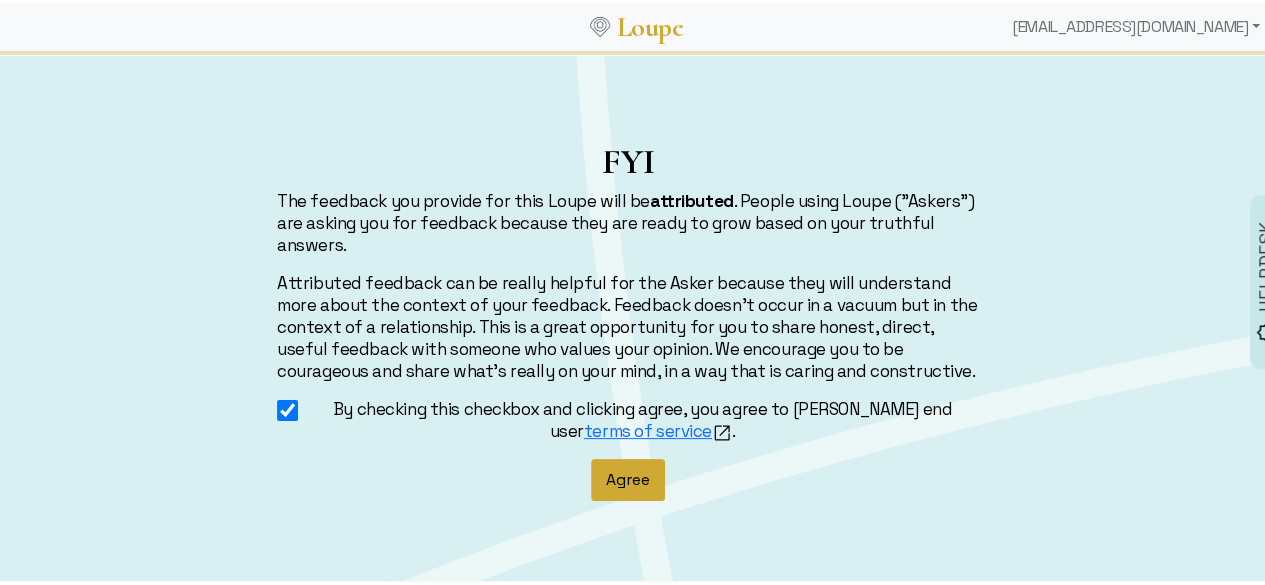 click on "Agree" 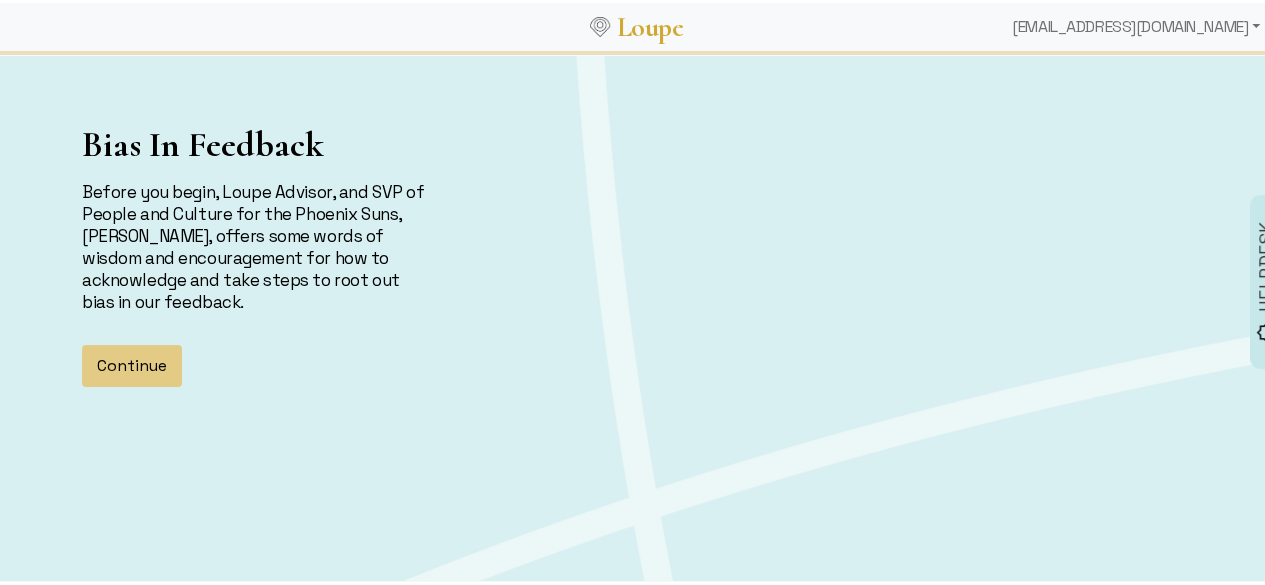 scroll, scrollTop: 0, scrollLeft: 0, axis: both 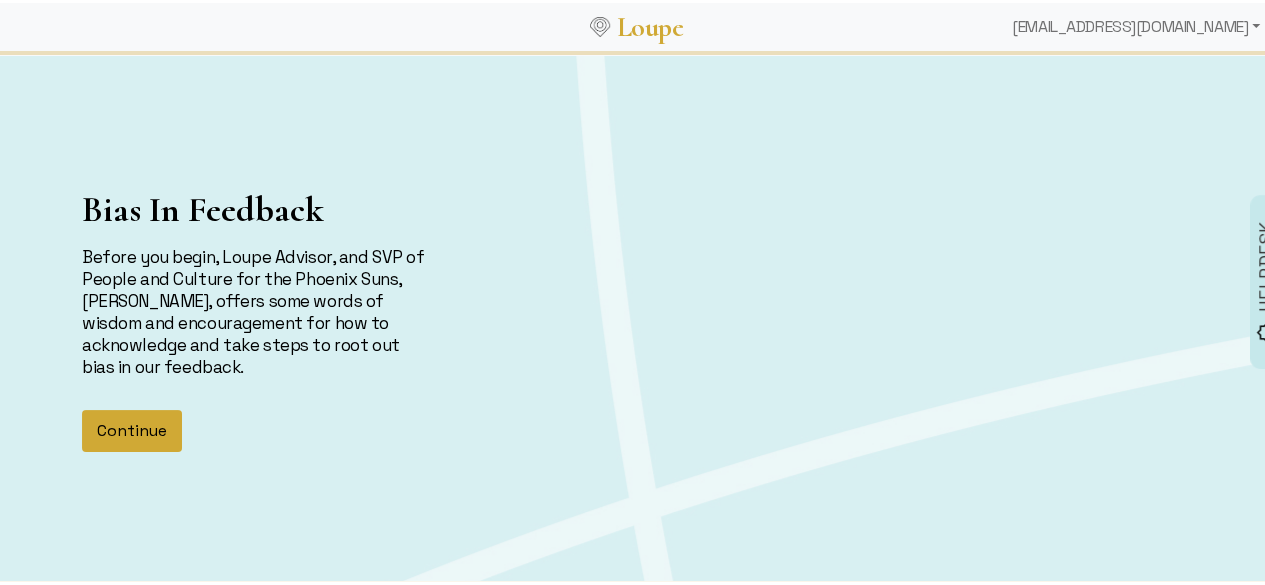 click on "Continue" 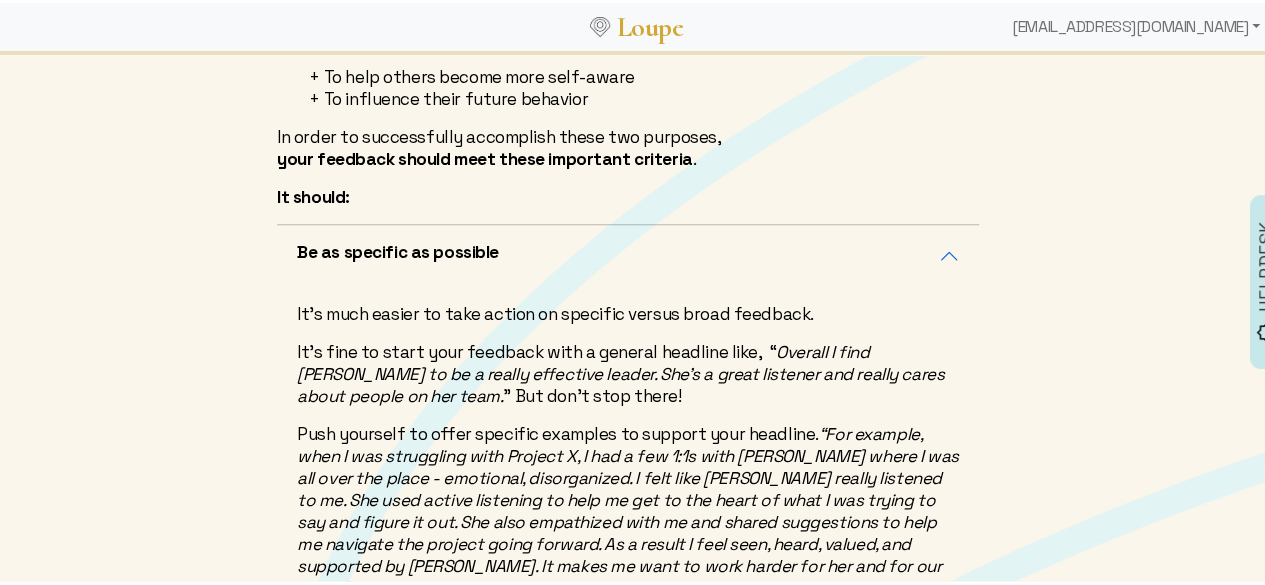 scroll, scrollTop: 257, scrollLeft: 0, axis: vertical 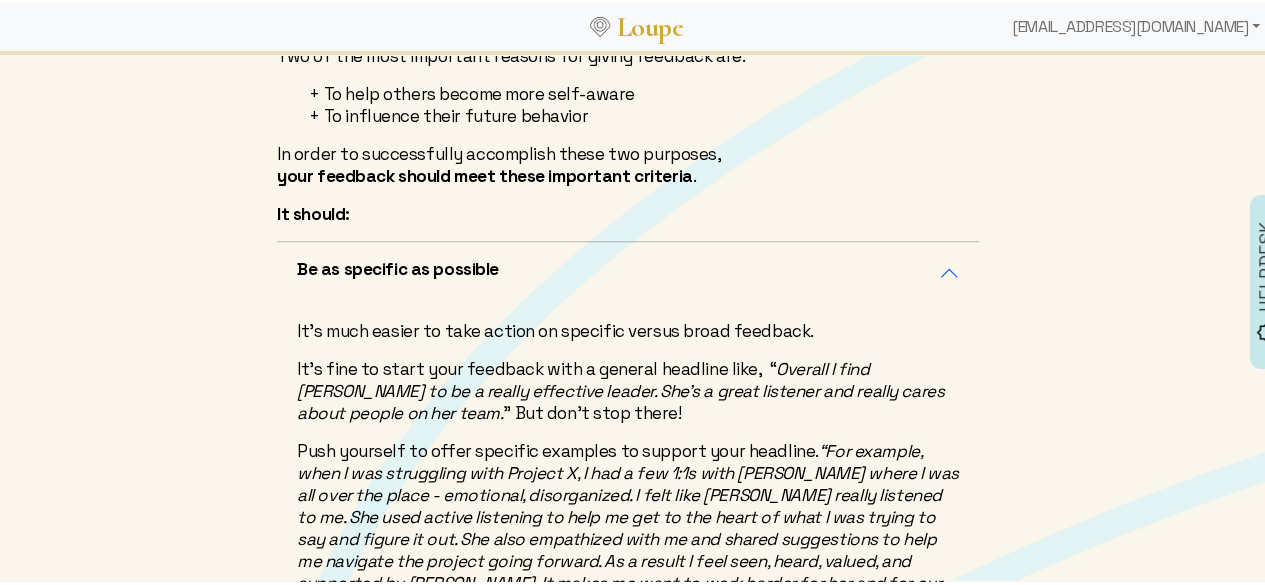 click on "Be as specific as possible" at bounding box center [628, 270] 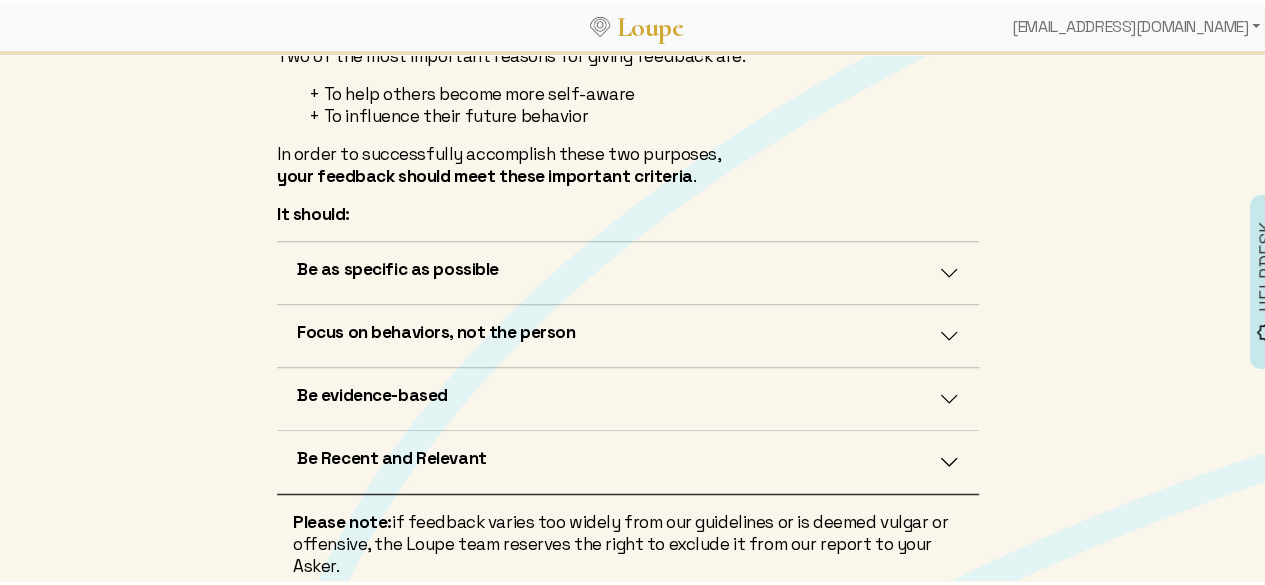 click on "Be as specific as possible" at bounding box center [628, 270] 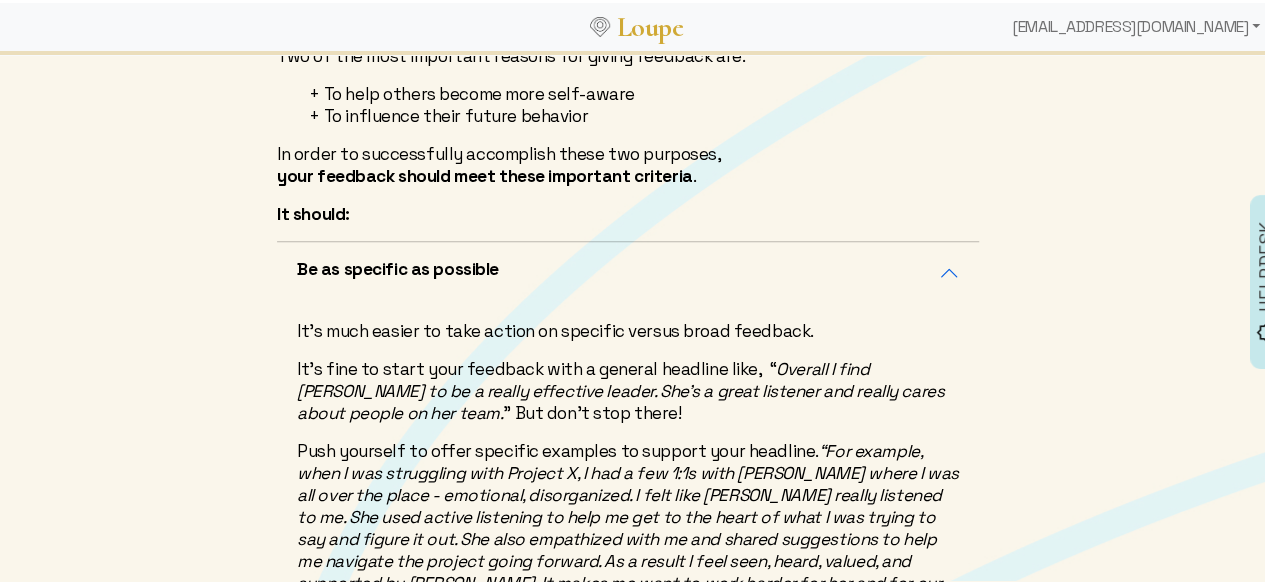 click on "Be as specific as possible" at bounding box center (628, 270) 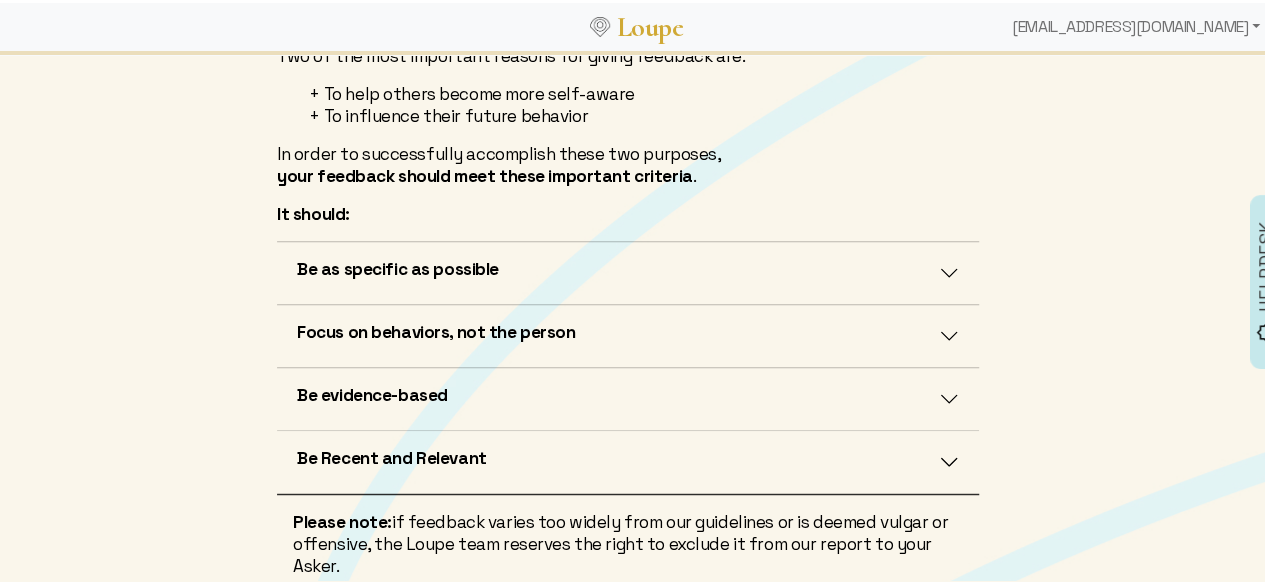 click on "Focus on behaviors, not the person" at bounding box center [628, 333] 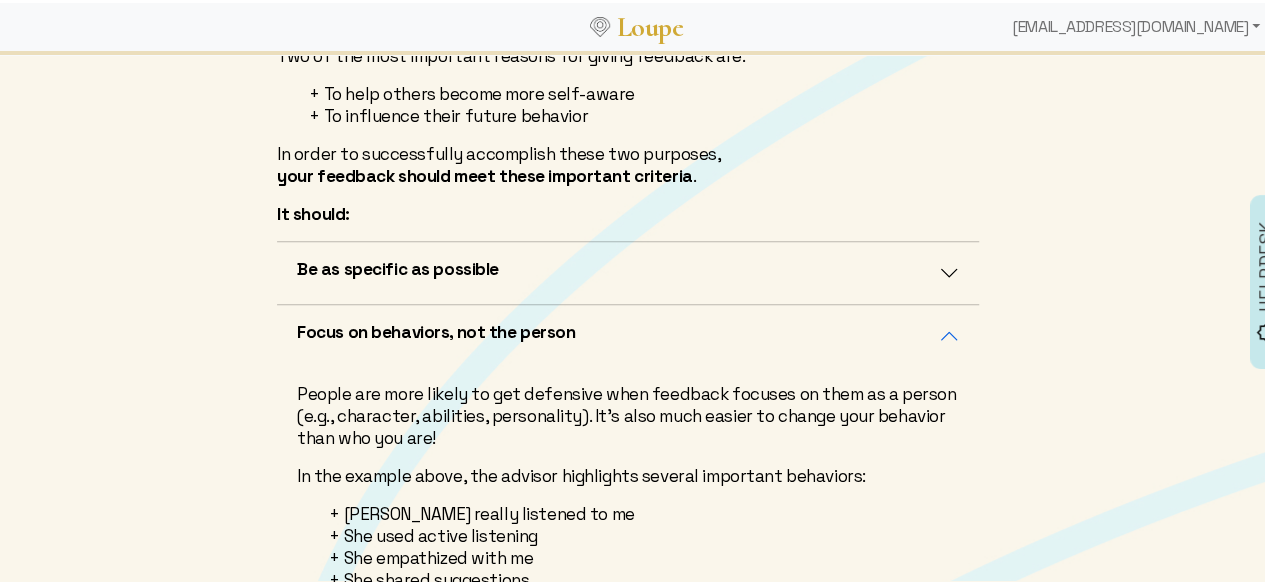 click on "Focus on behaviors, not the person" at bounding box center [628, 333] 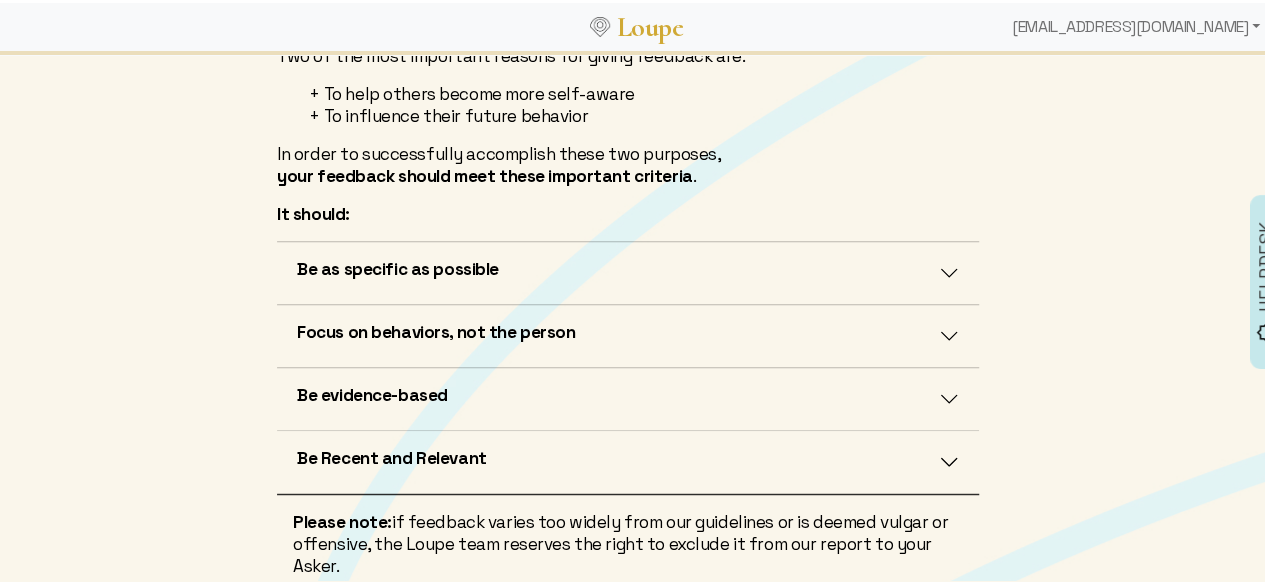 click on "Be evidence-based" at bounding box center [628, 396] 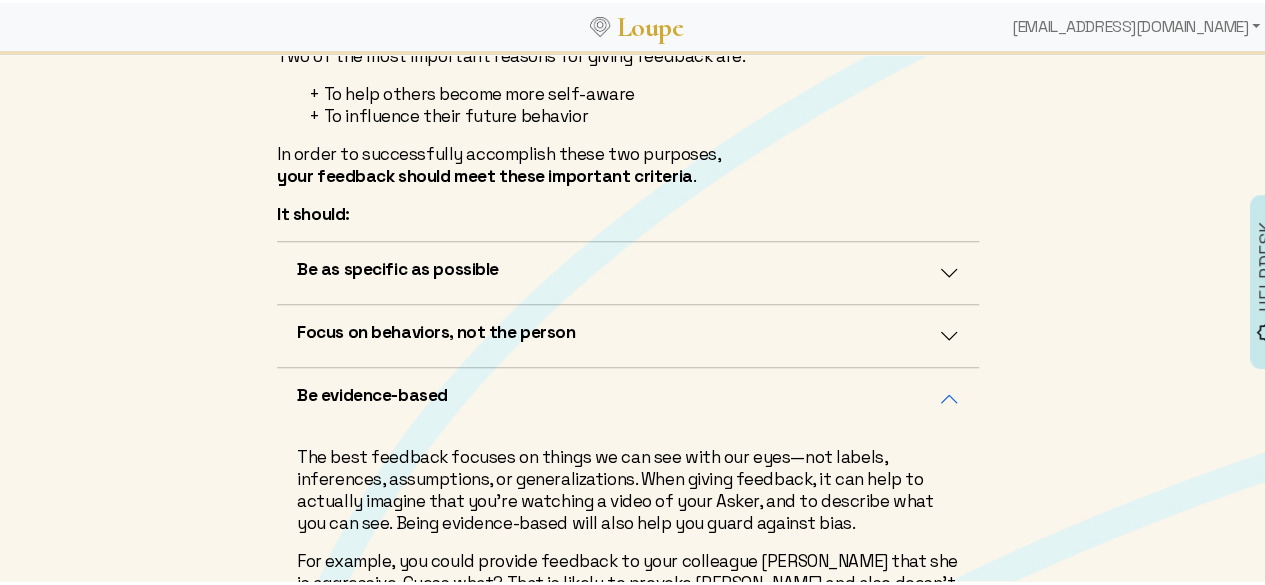 click on "Be evidence-based" at bounding box center [628, 396] 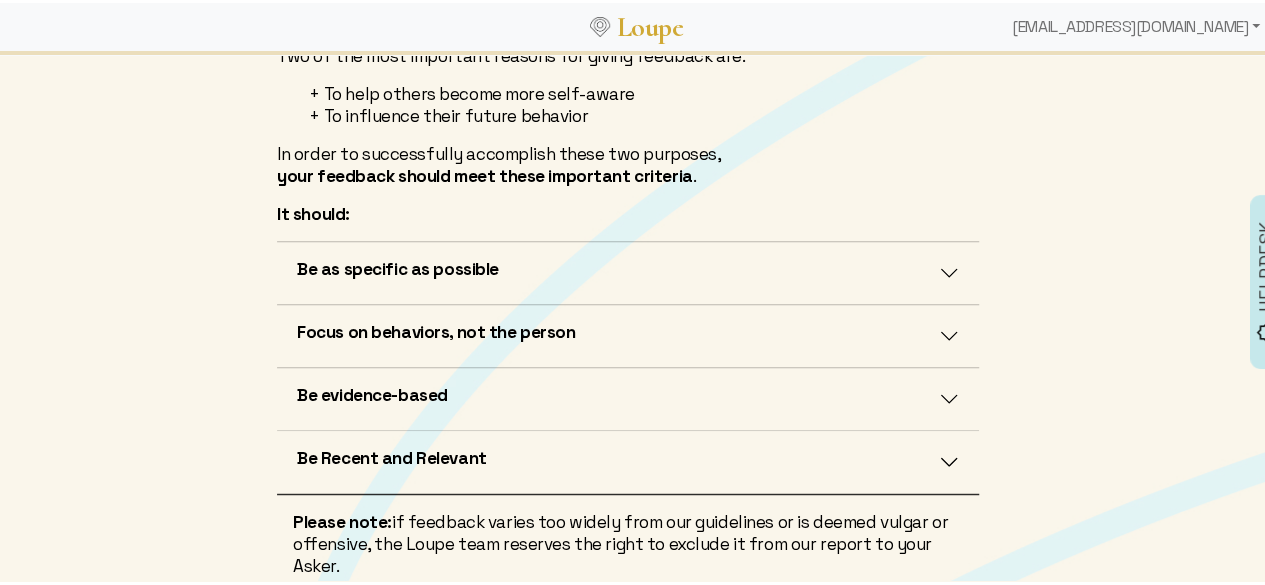click on "Be Recent and Relevant" at bounding box center [628, 459] 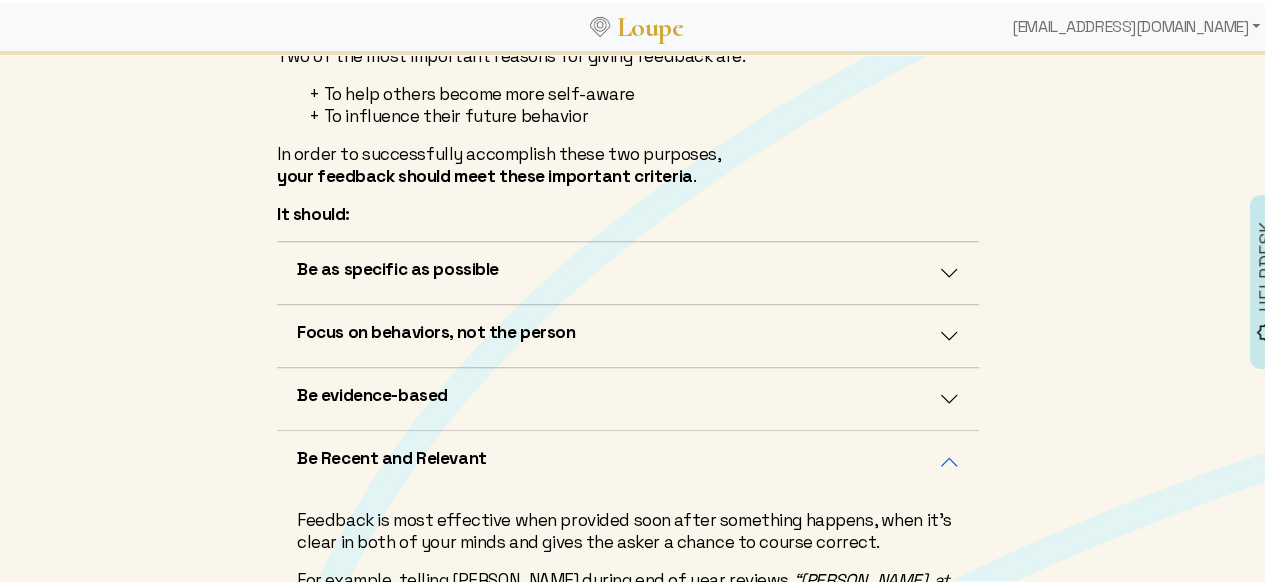 click on "Be Recent and Relevant" at bounding box center (628, 459) 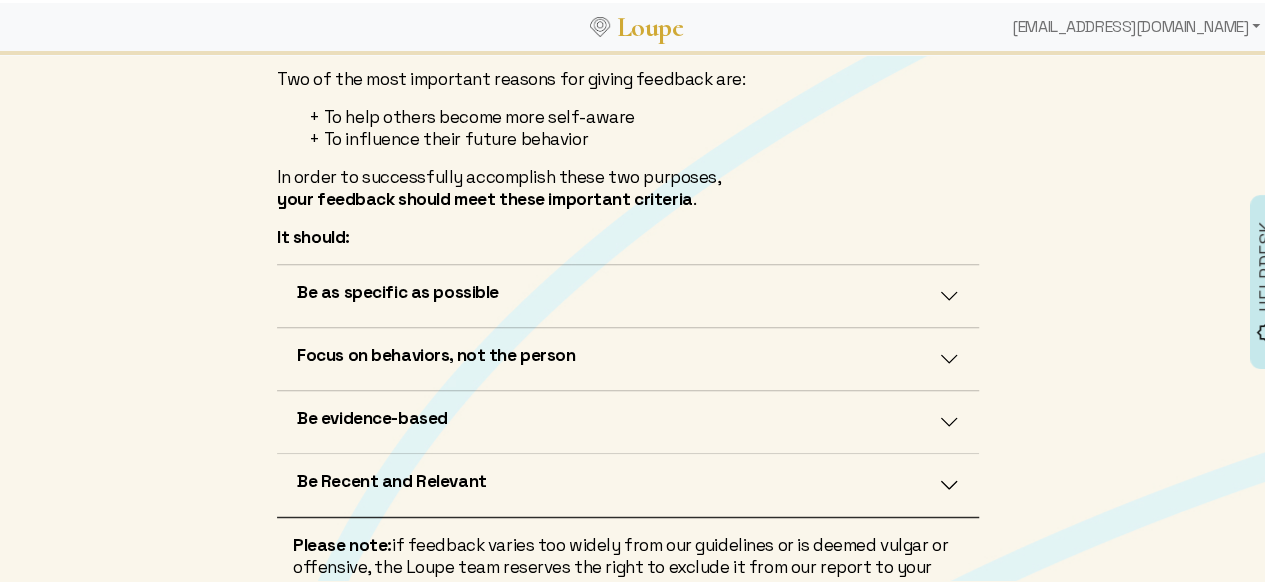 scroll, scrollTop: 234, scrollLeft: 0, axis: vertical 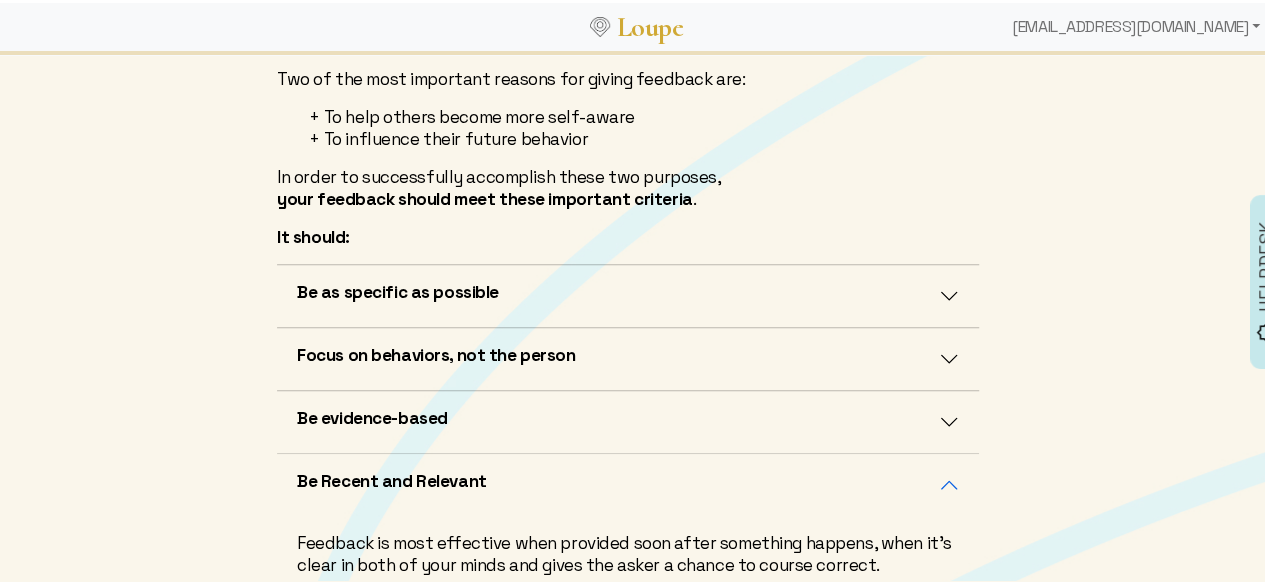 click on "Be Recent and Relevant" at bounding box center (628, 482) 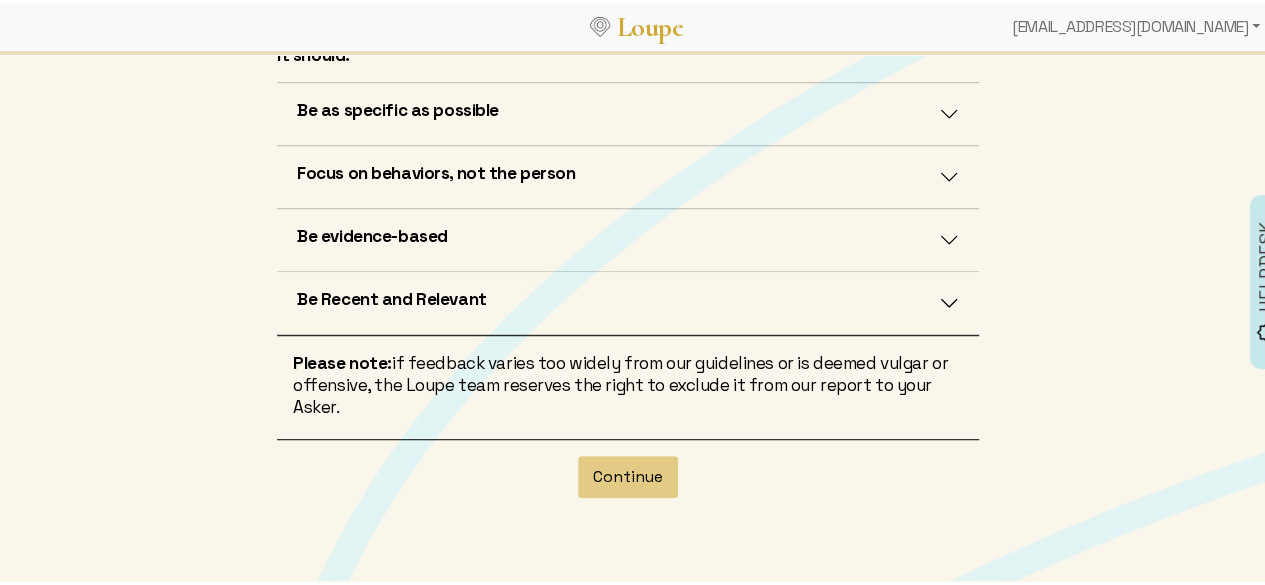 scroll, scrollTop: 420, scrollLeft: 0, axis: vertical 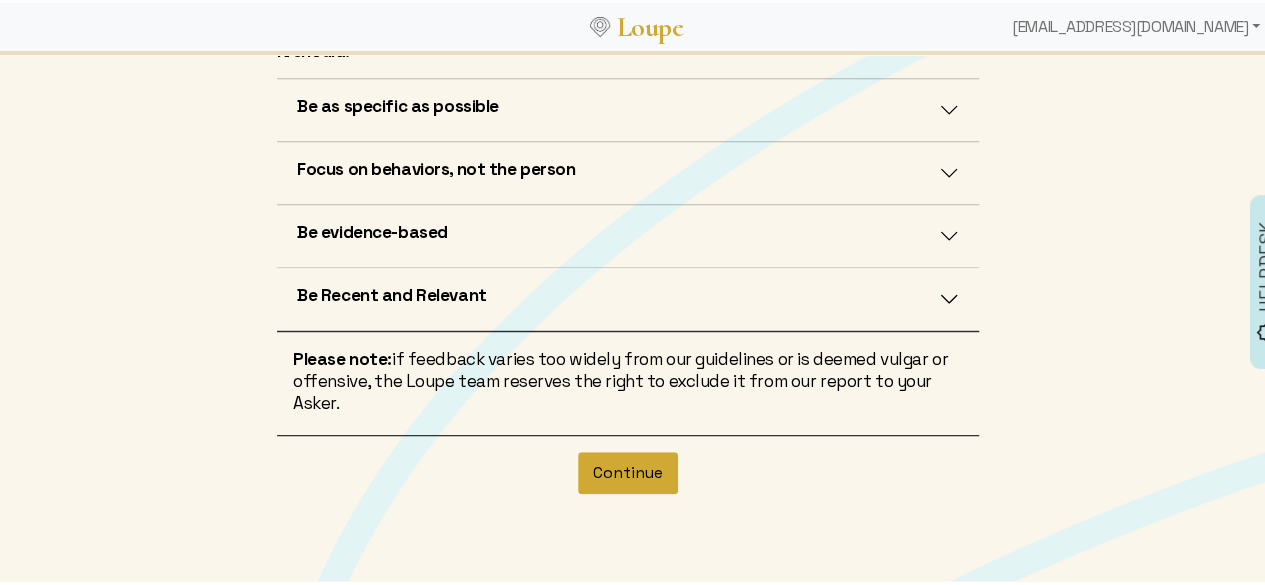 click on "Continue" 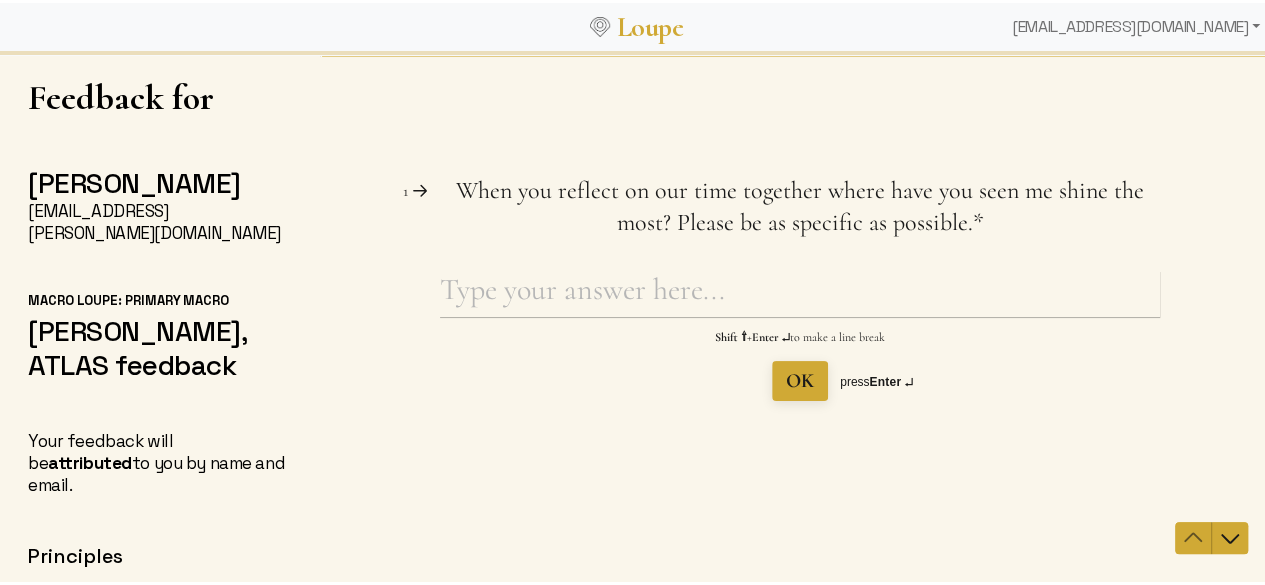 scroll, scrollTop: 0, scrollLeft: 0, axis: both 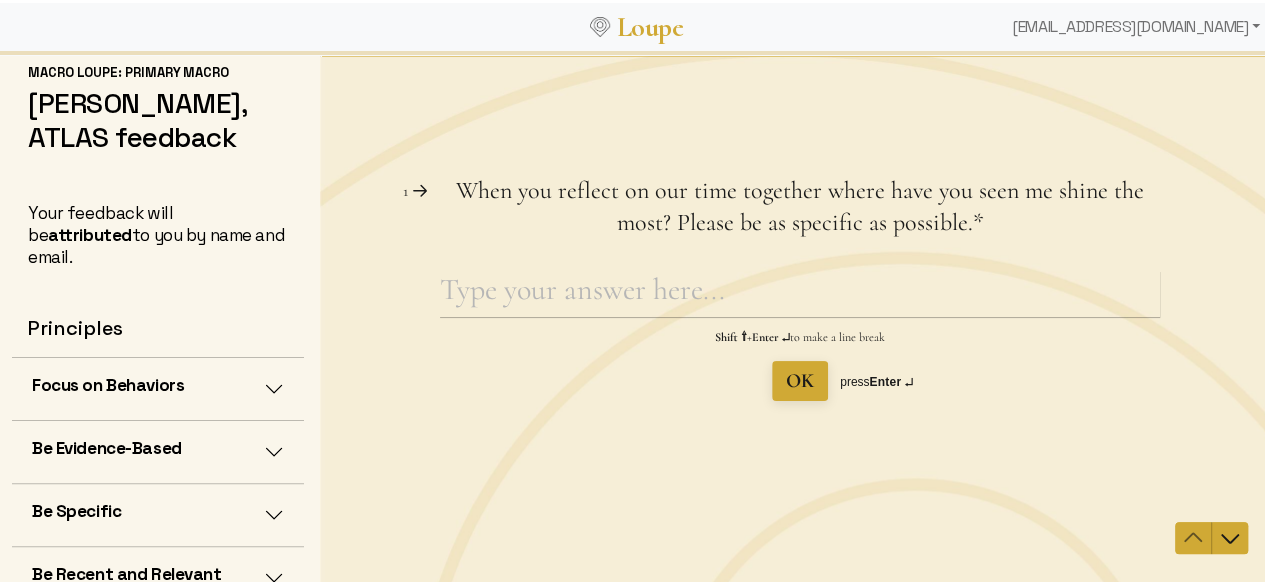 click on "Focus on Behaviors" at bounding box center (158, 386) 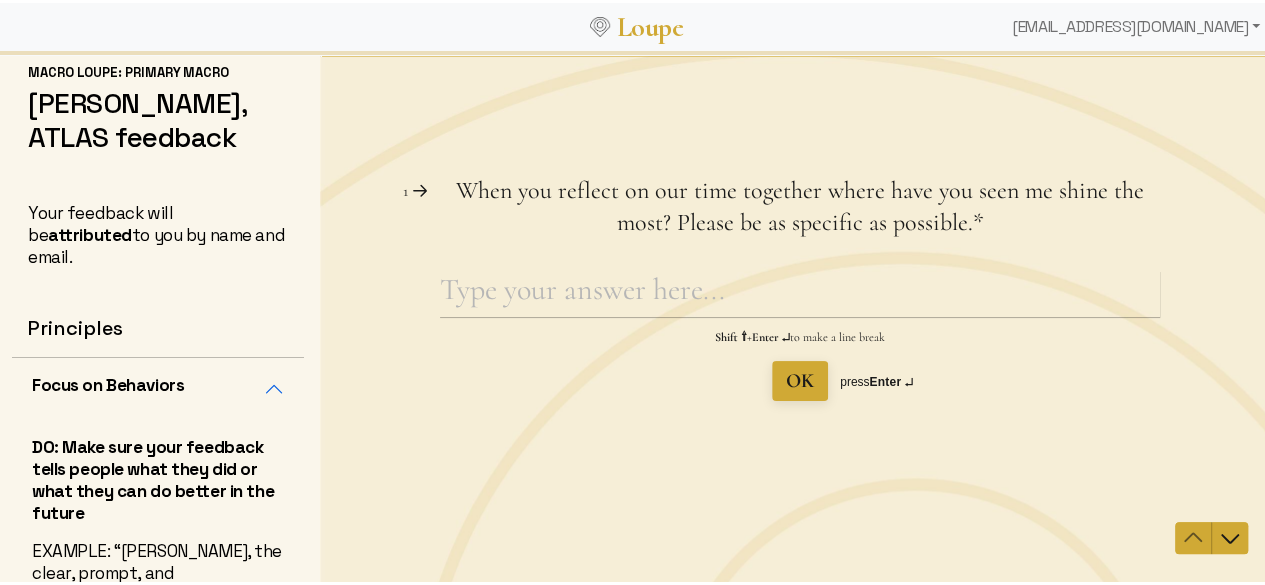 click on "Focus on Behaviors" at bounding box center (158, 386) 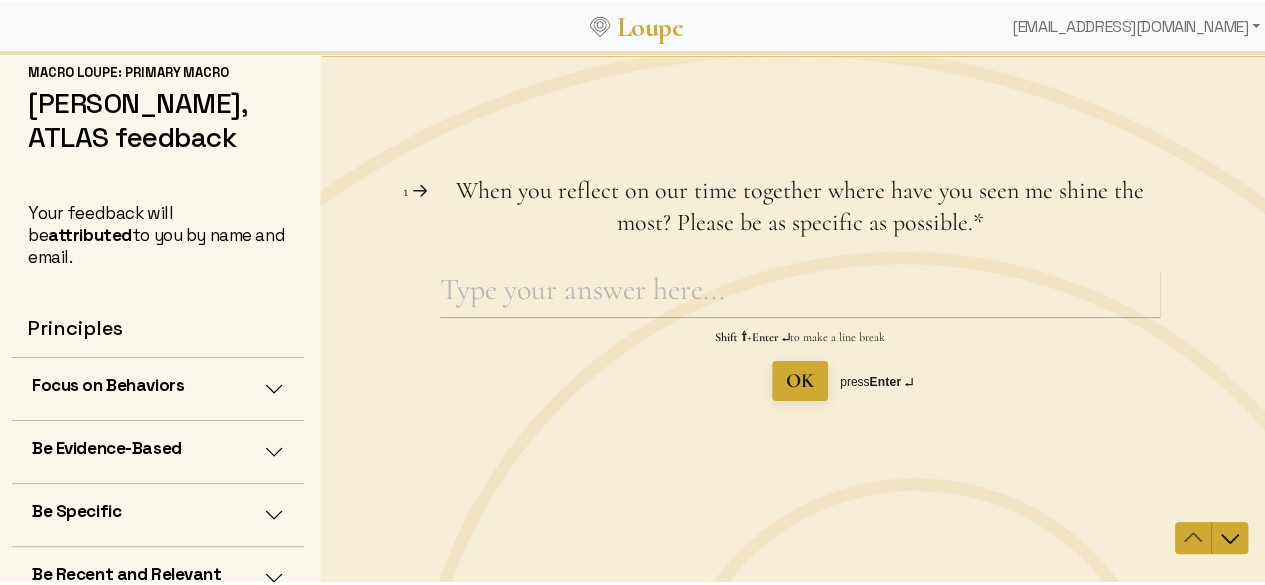 click on "Be Evidence-Based" at bounding box center (158, 449) 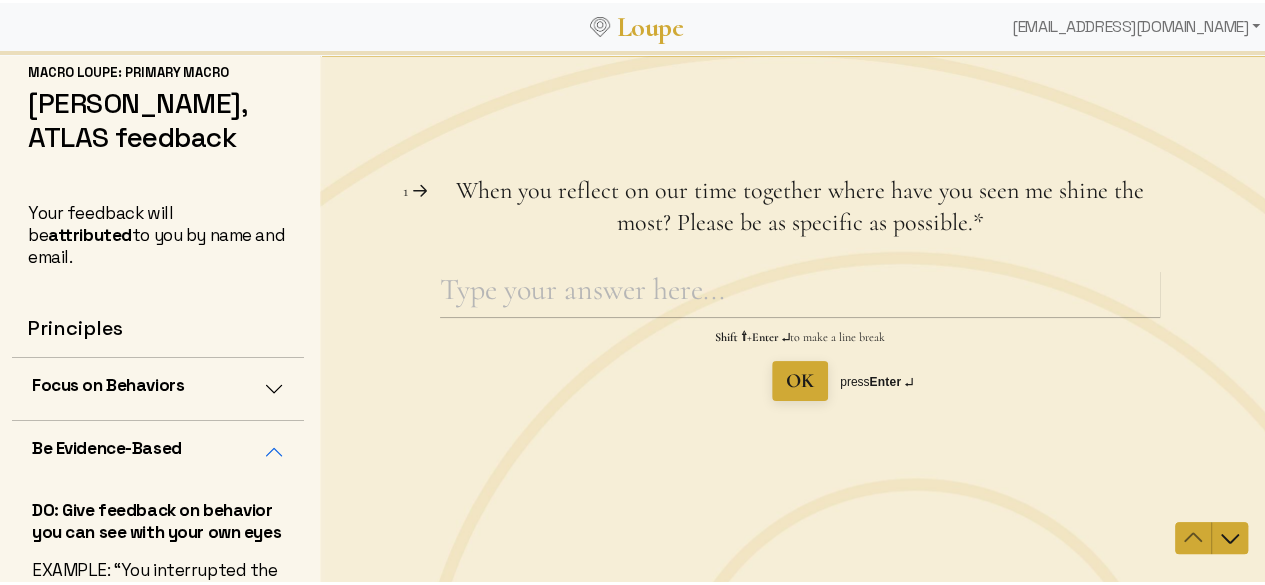 click on "Be Evidence-Based" at bounding box center (158, 449) 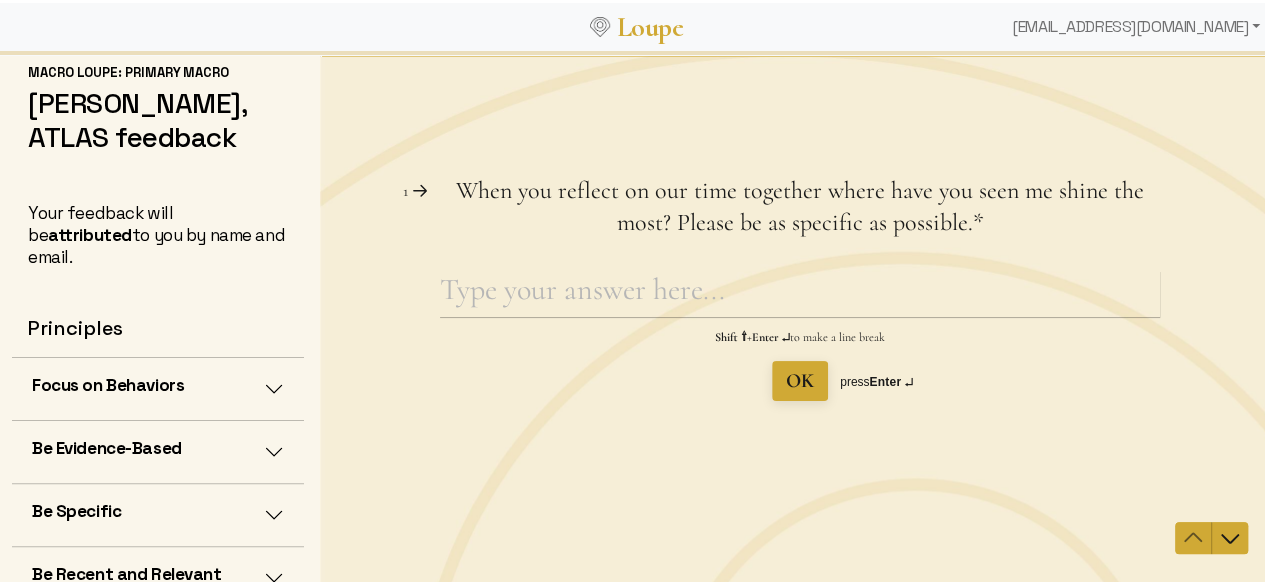 scroll, scrollTop: 3, scrollLeft: 0, axis: vertical 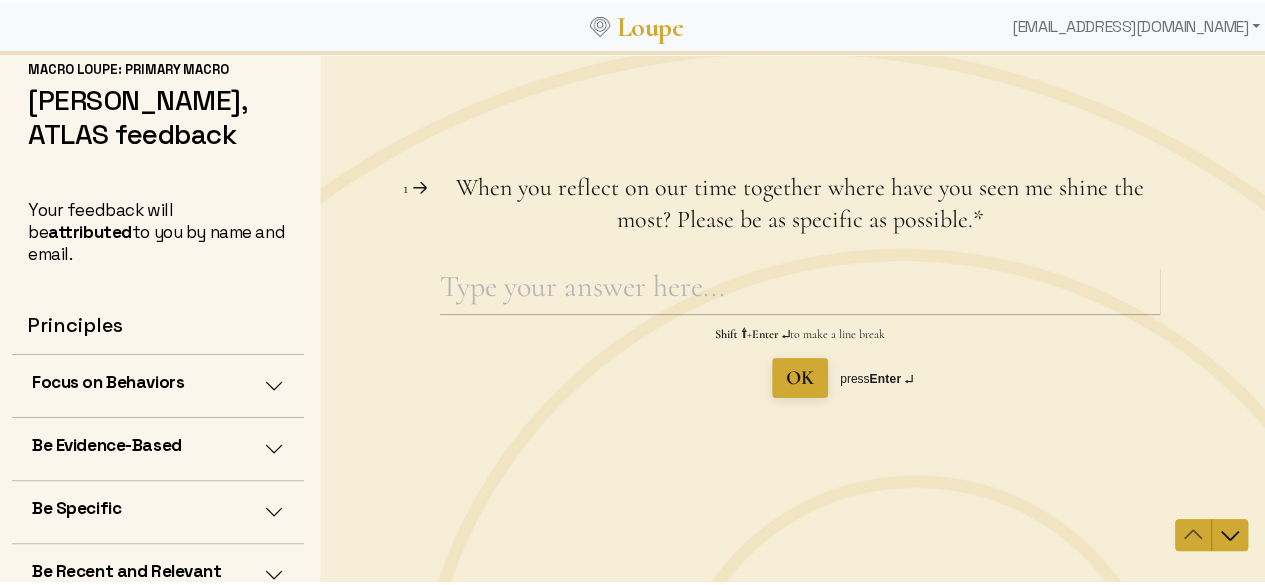 click on "Be Specific" at bounding box center [158, 509] 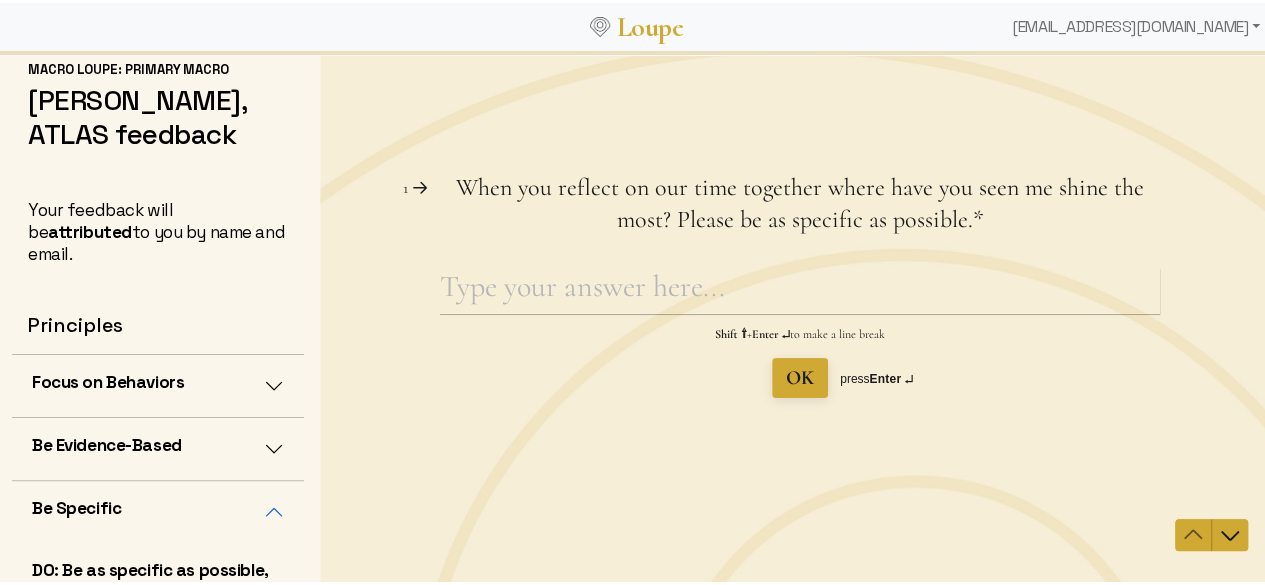 click on "Be Specific" at bounding box center [158, 509] 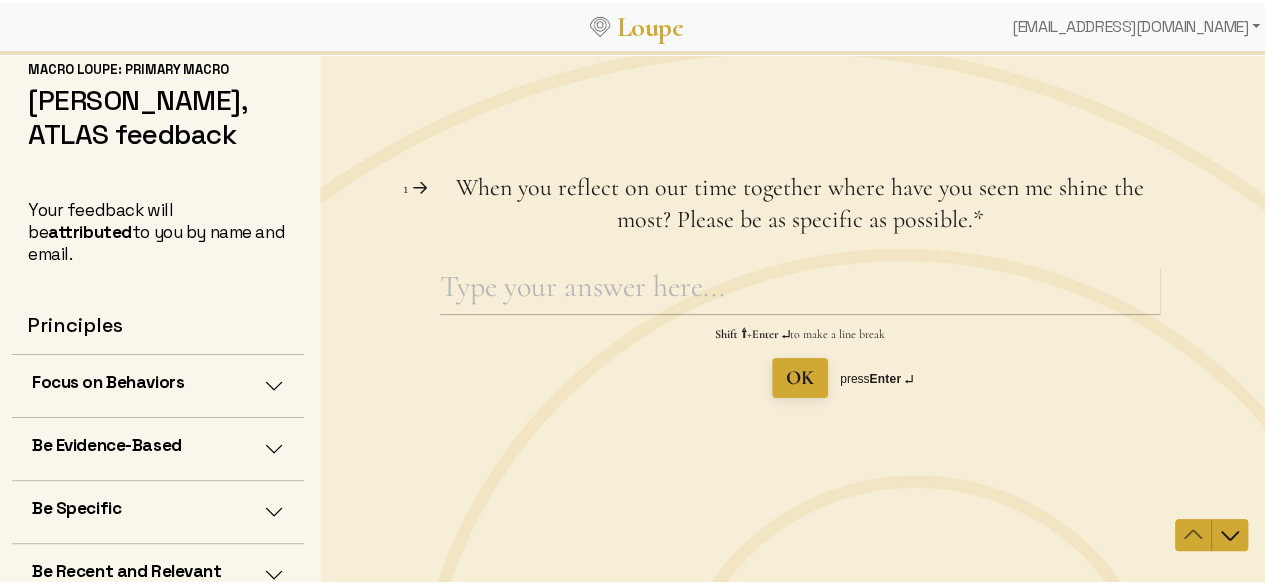click on "Be Recent and Relevant" at bounding box center [158, 572] 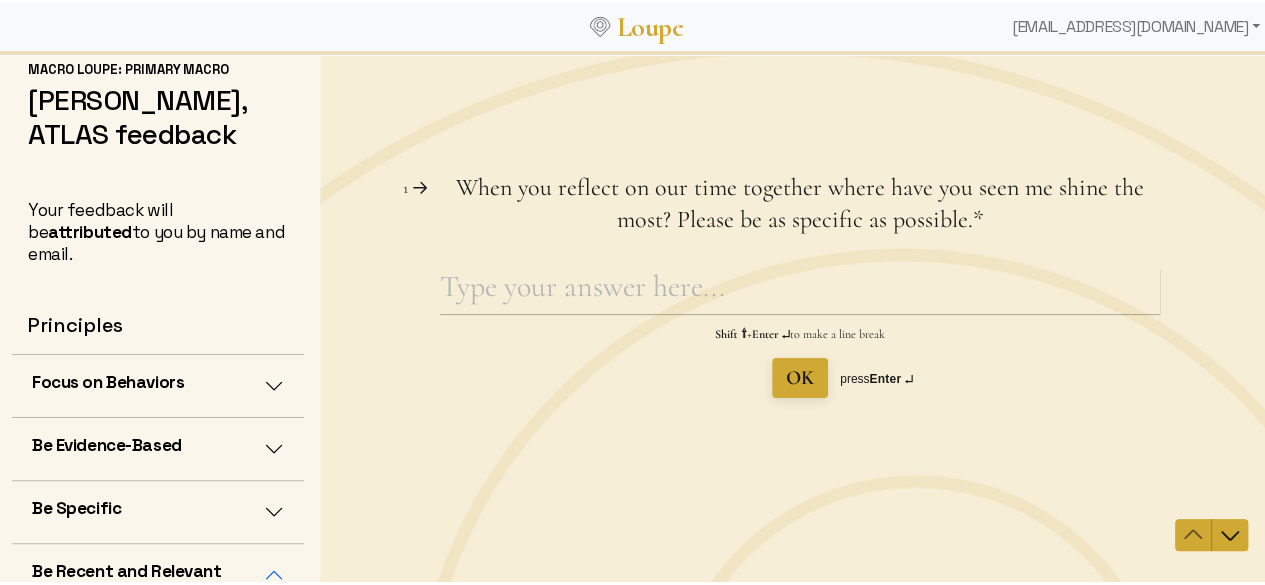 click on "Be Recent and Relevant" at bounding box center [158, 572] 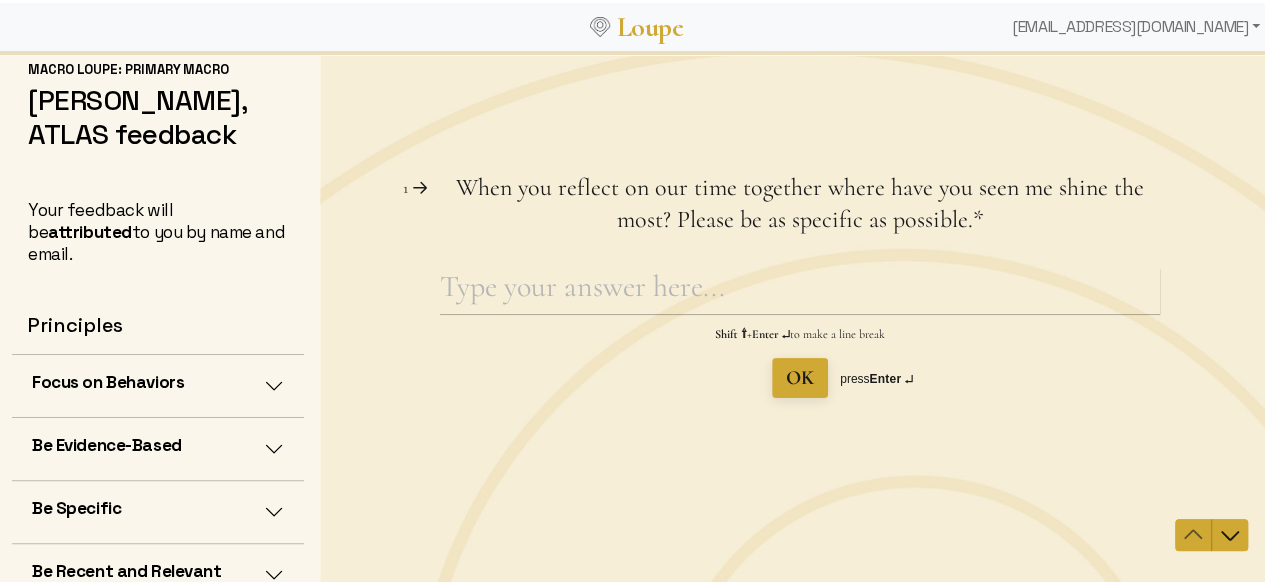 click on "Be Specific" at bounding box center (158, 509) 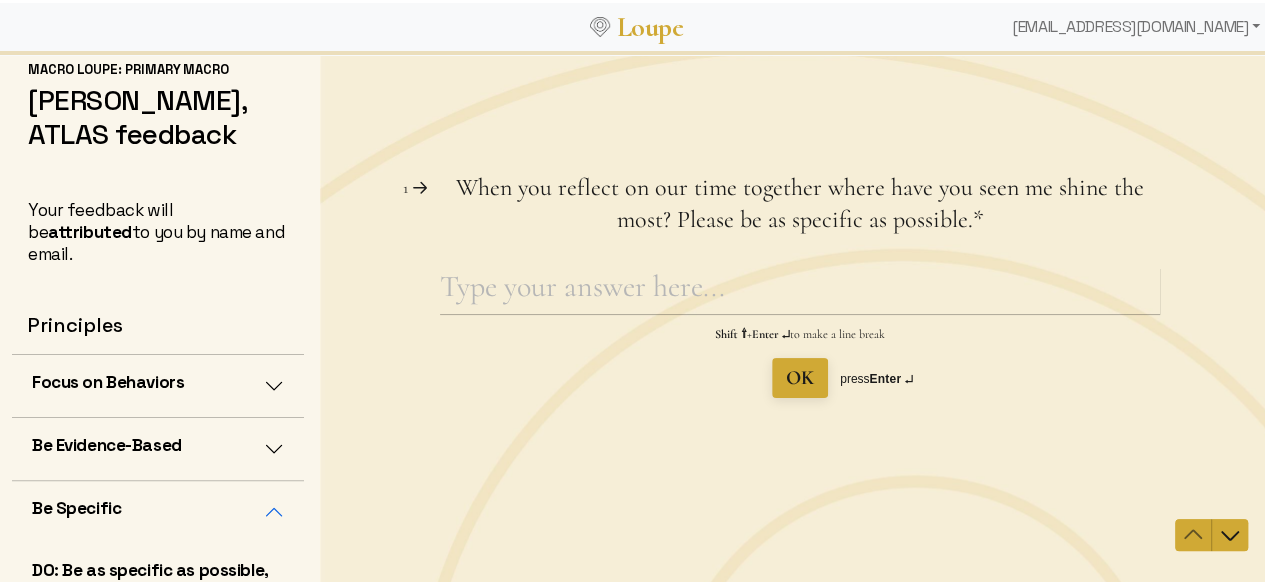 click on "Be Specific" at bounding box center (158, 509) 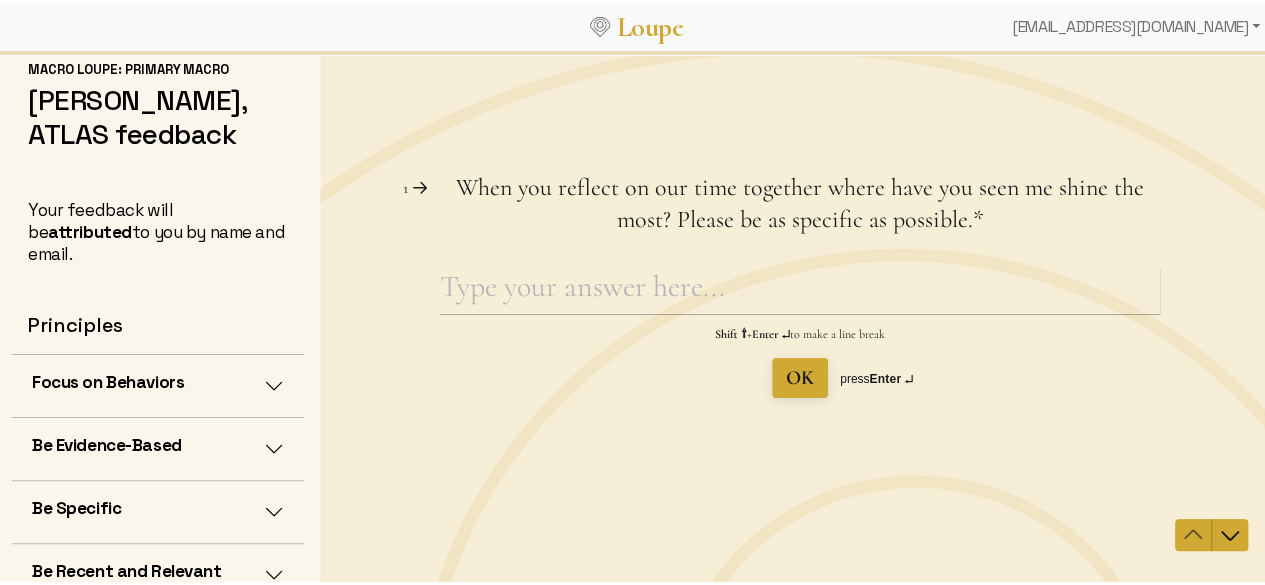 click on "Be Evidence-Based" at bounding box center [158, 446] 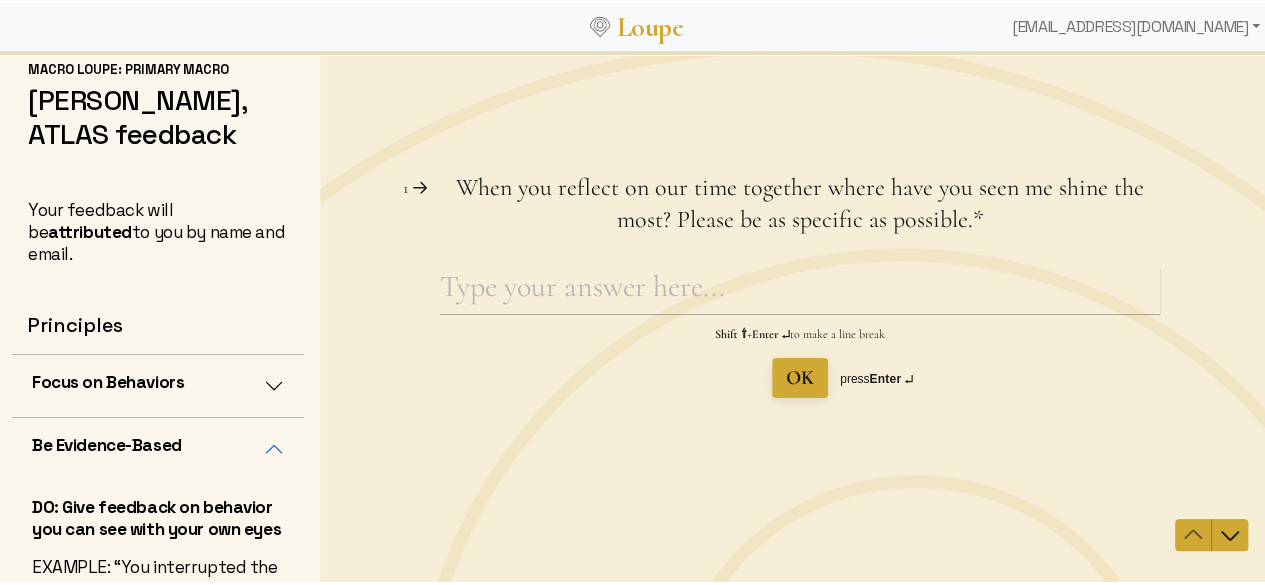click on "Focus on Behaviors" at bounding box center [158, 383] 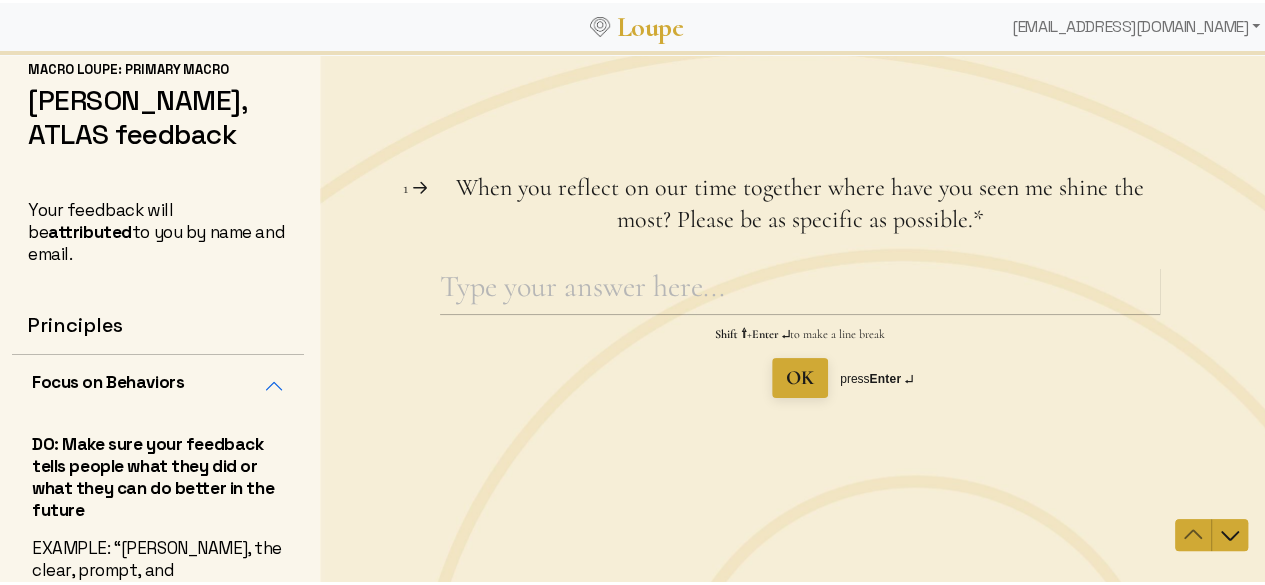 click on "Focus on Behaviors" at bounding box center (158, 383) 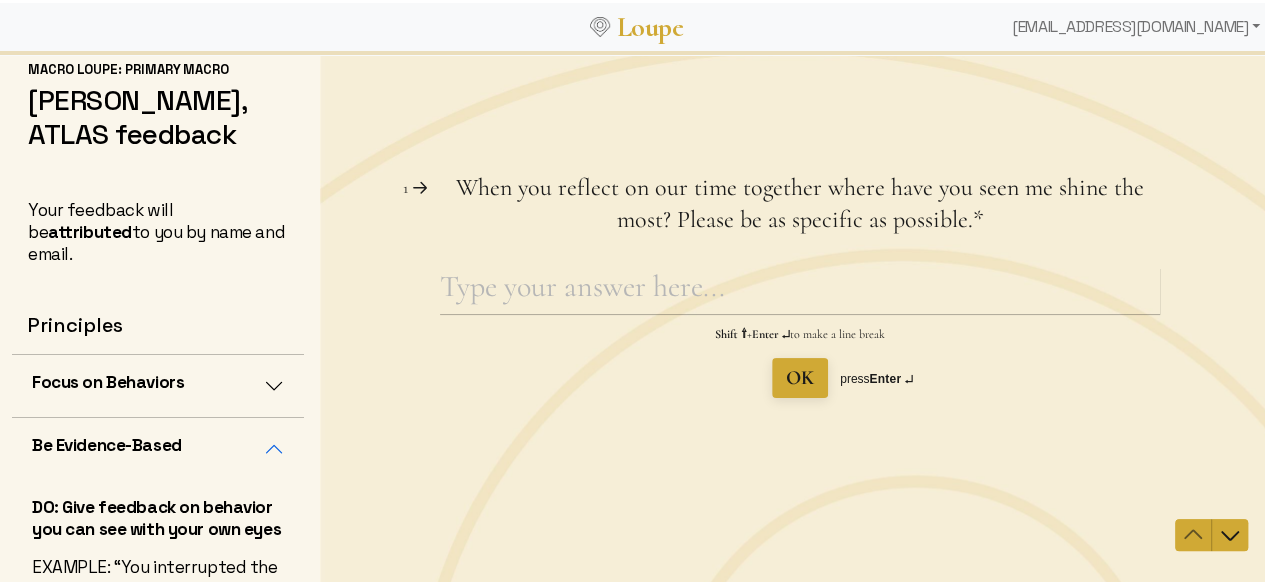click on "Be Evidence-Based" at bounding box center (158, 446) 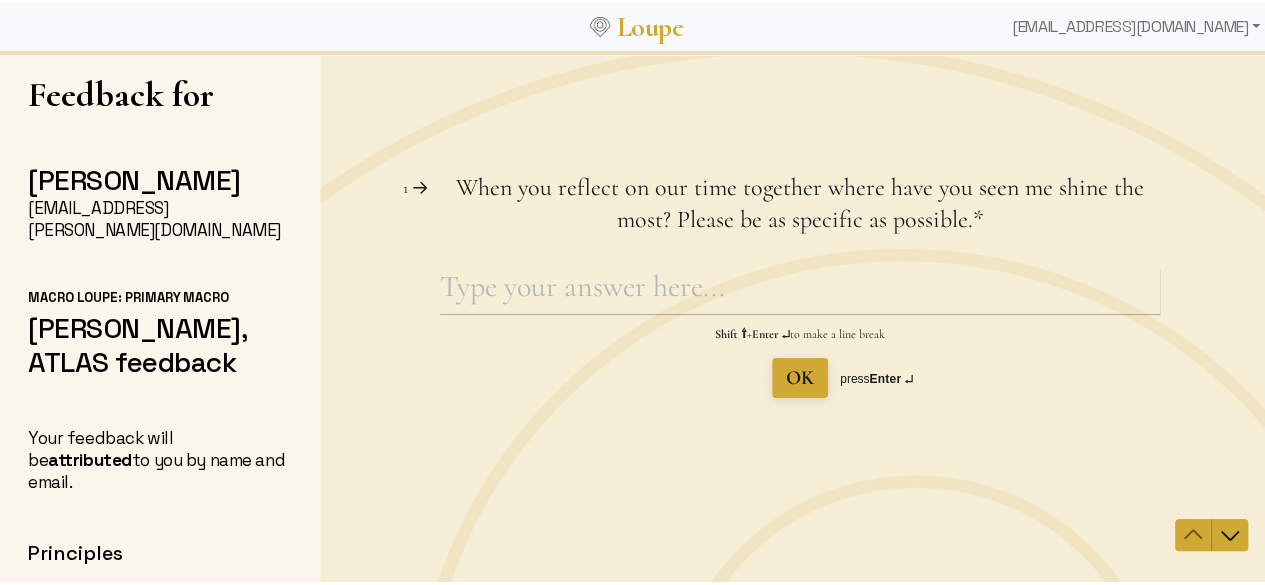 scroll, scrollTop: 228, scrollLeft: 0, axis: vertical 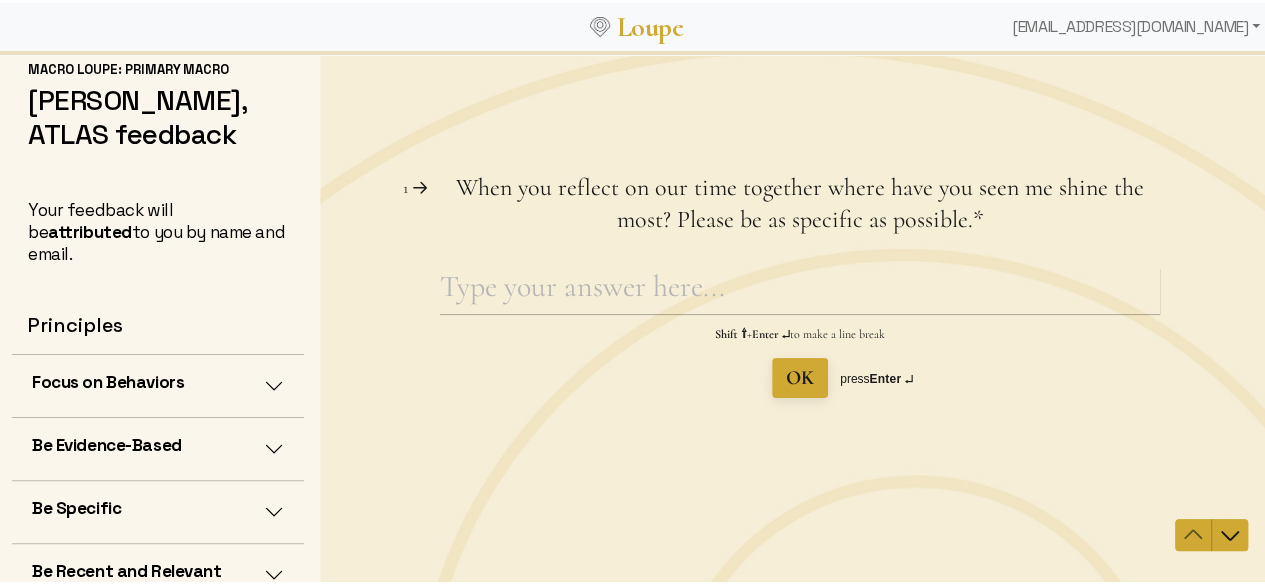 click on "Focus on Behaviors" at bounding box center [158, 383] 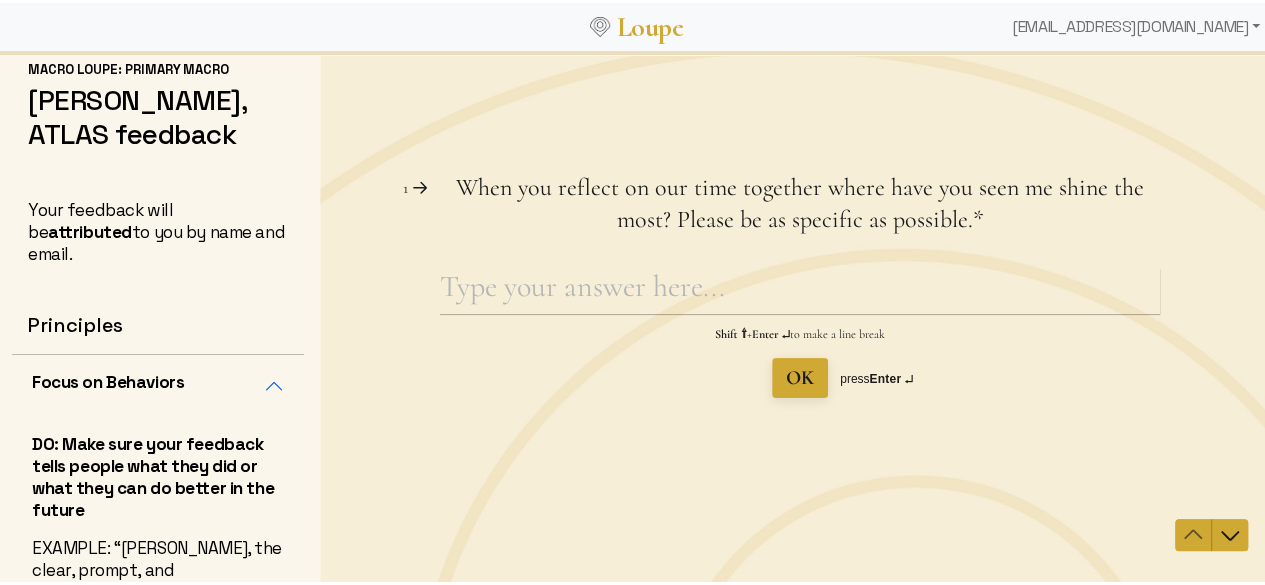 click on "Focus on Behaviors" at bounding box center [158, 383] 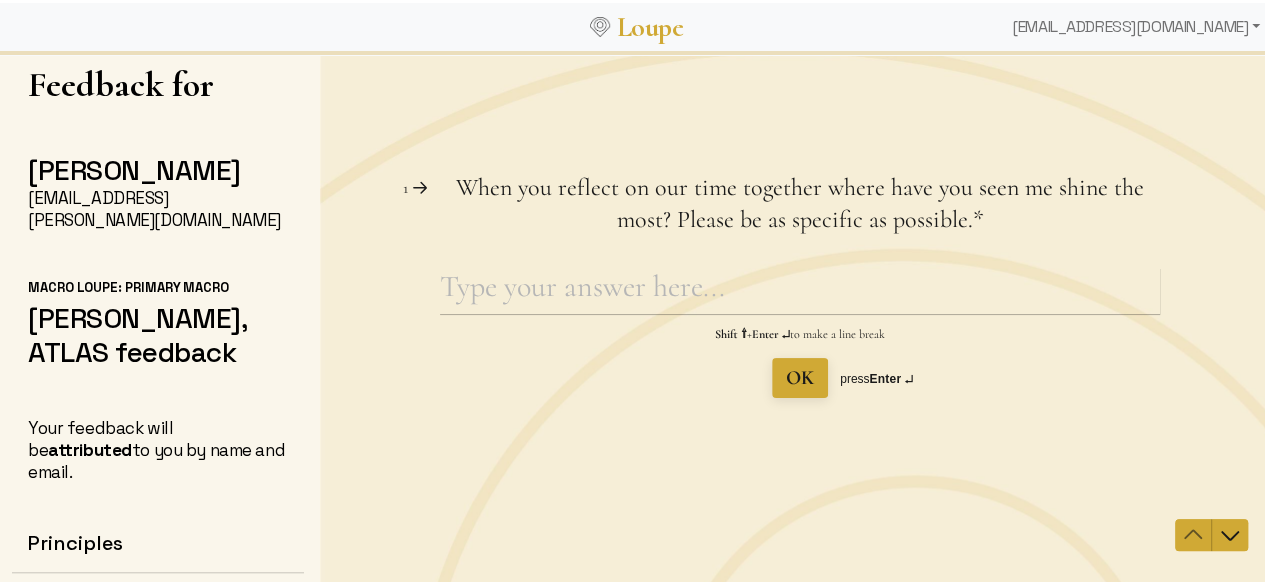 scroll, scrollTop: 0, scrollLeft: 0, axis: both 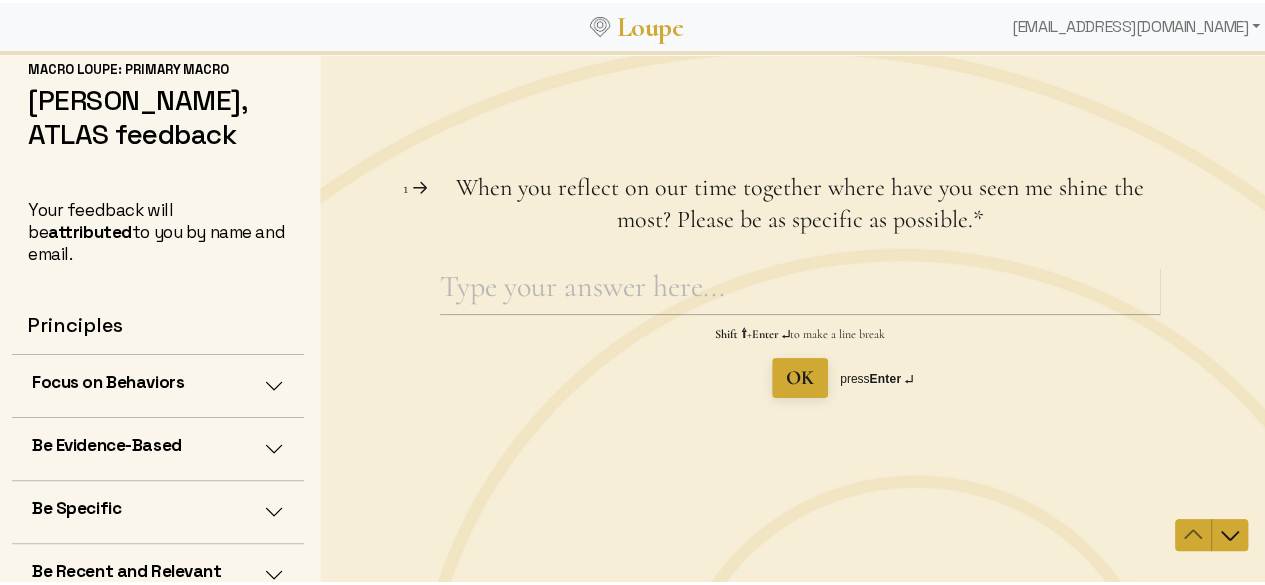 click on "Be Recent and Relevant" at bounding box center (158, 572) 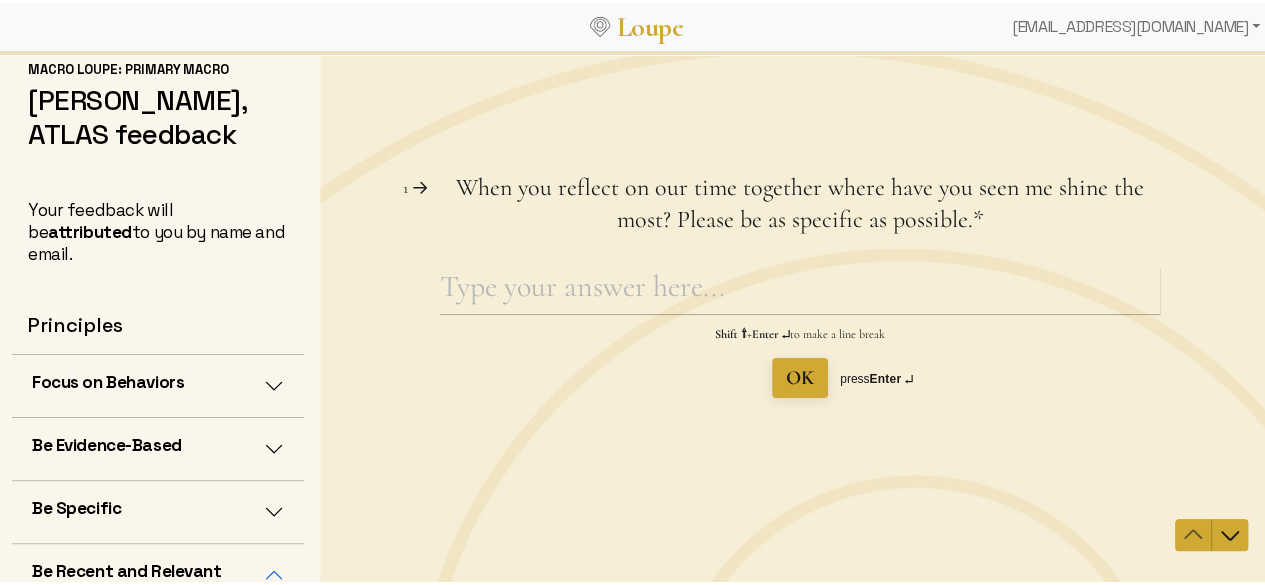 click on "Be Recent and Relevant" at bounding box center (158, 572) 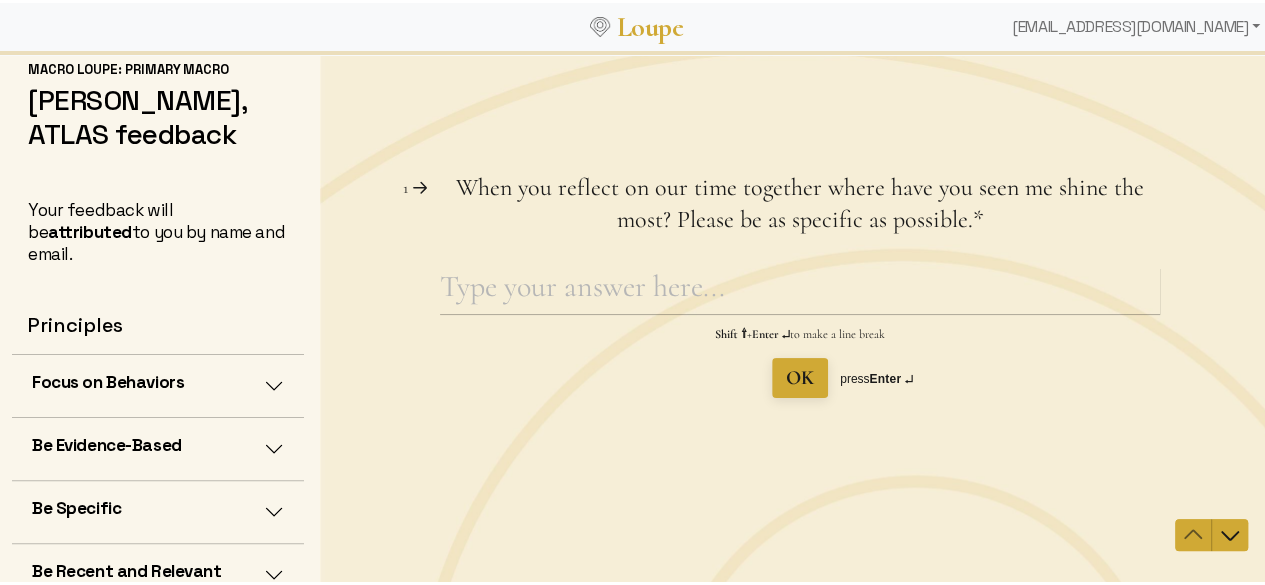 click on "Be Specific" at bounding box center [158, 509] 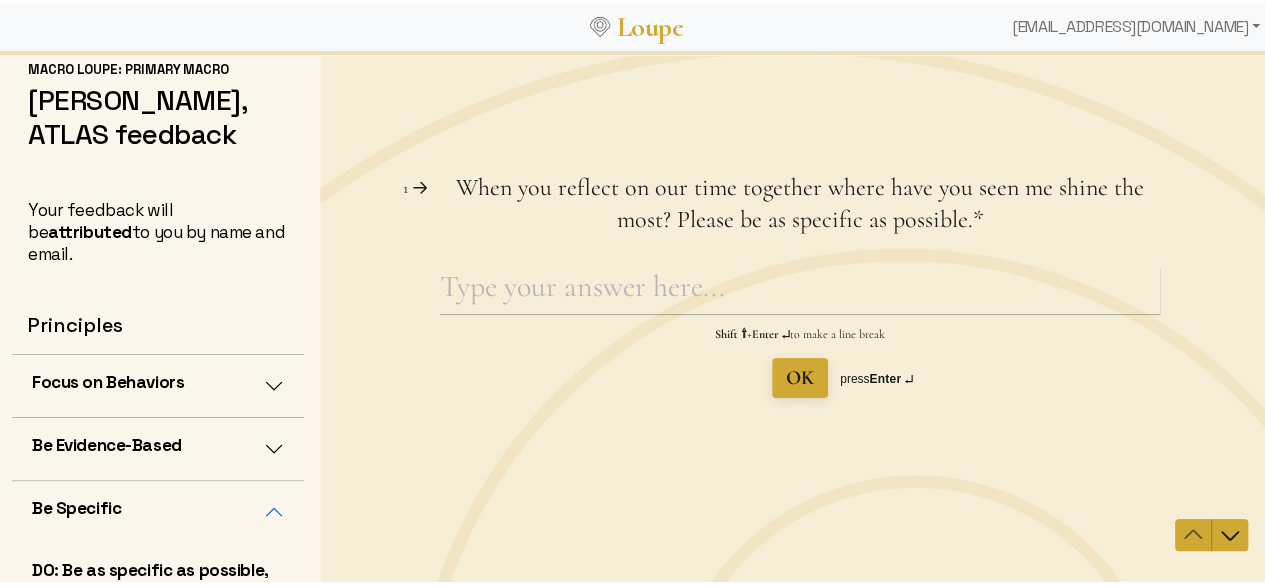 scroll, scrollTop: 416, scrollLeft: 0, axis: vertical 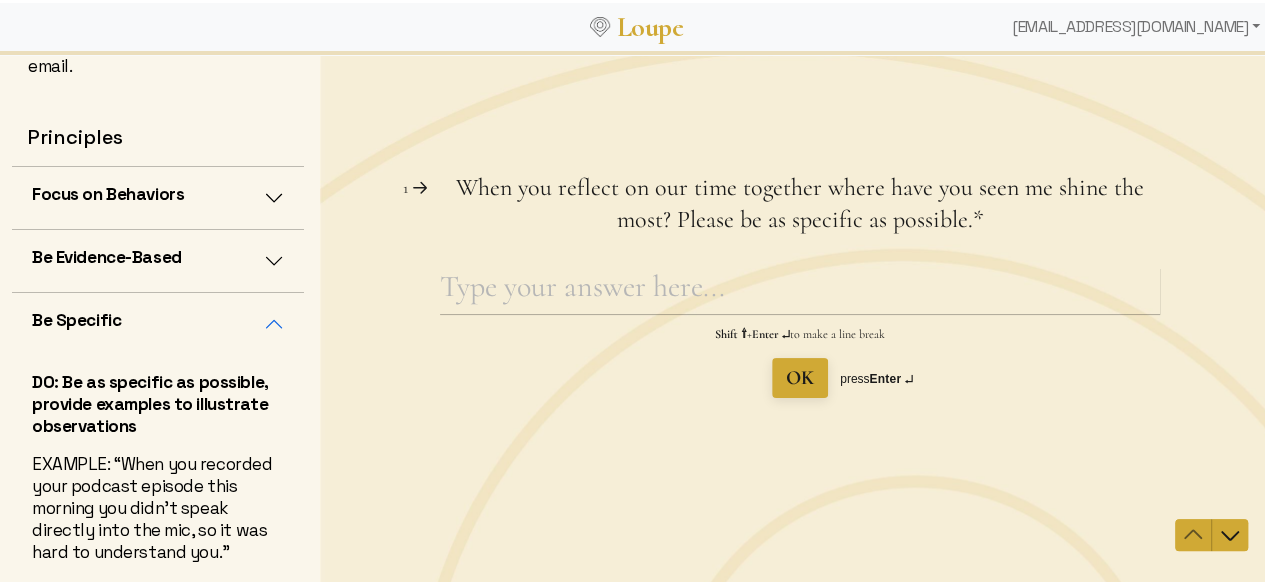 click on "Be Evidence-Based" at bounding box center (158, 258) 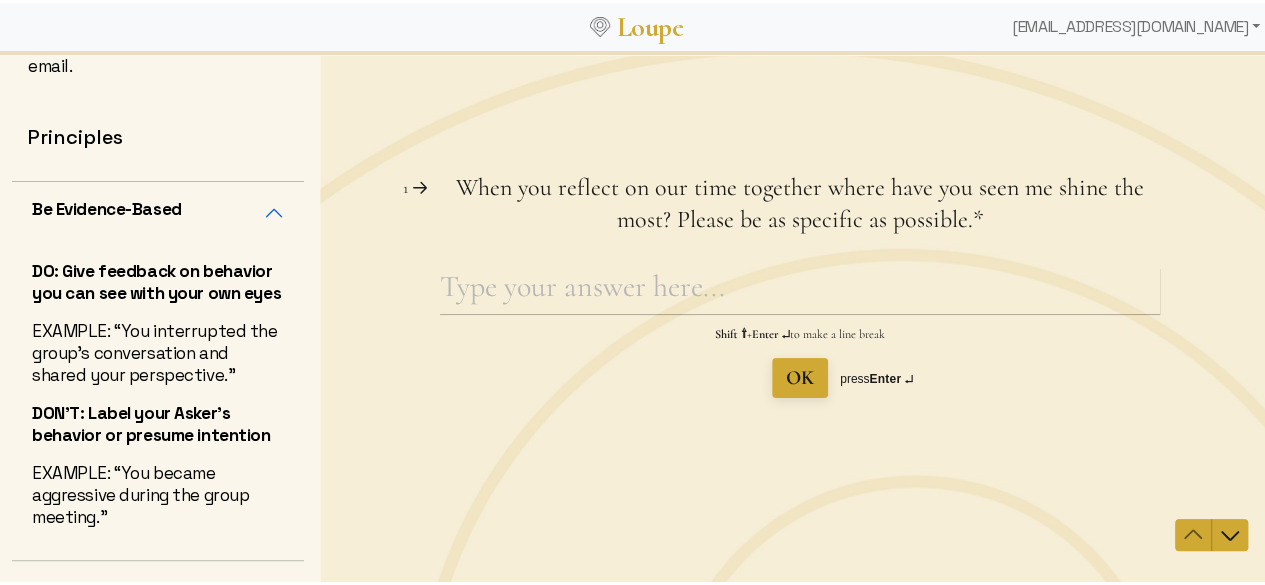 scroll, scrollTop: 0, scrollLeft: 0, axis: both 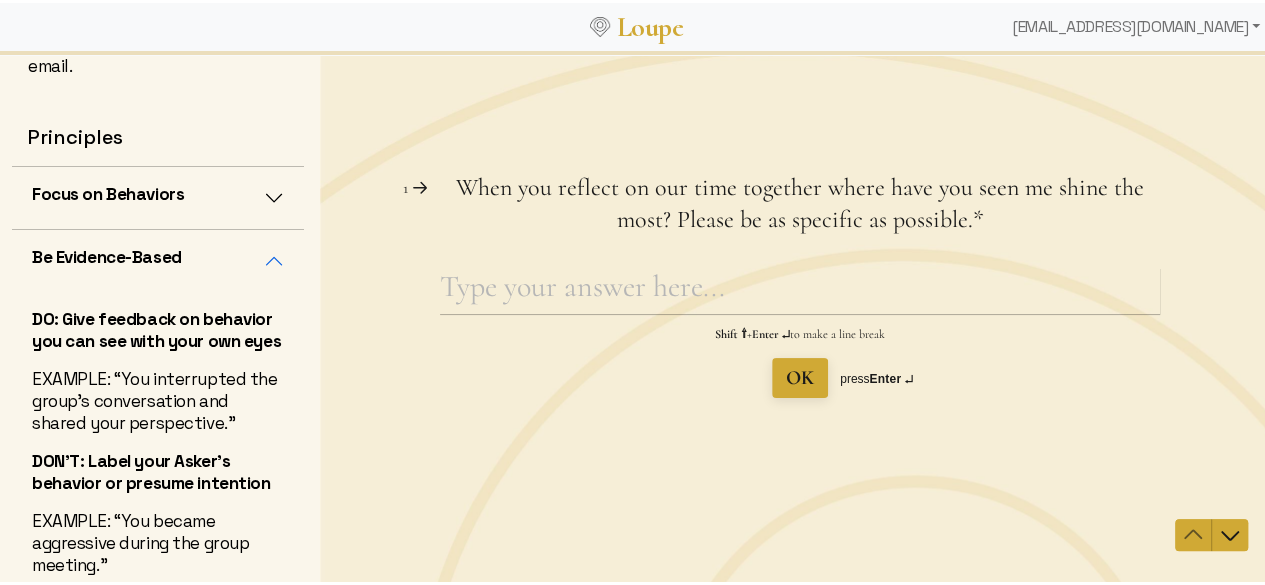 click on "Focus on Behaviors" at bounding box center (158, 195) 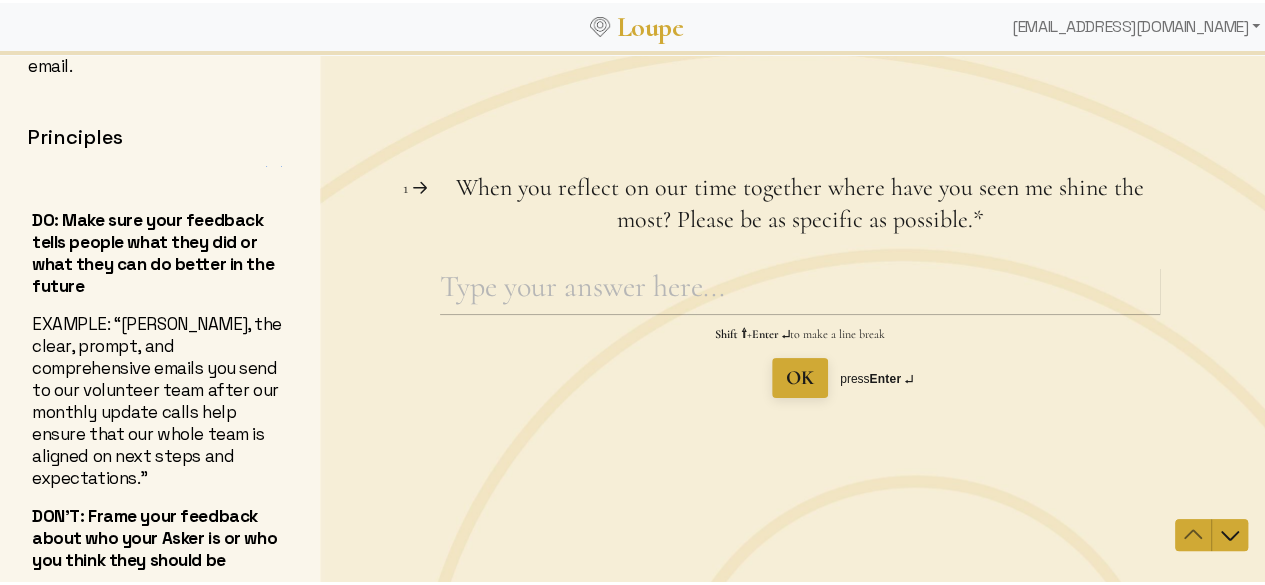 scroll, scrollTop: 0, scrollLeft: 0, axis: both 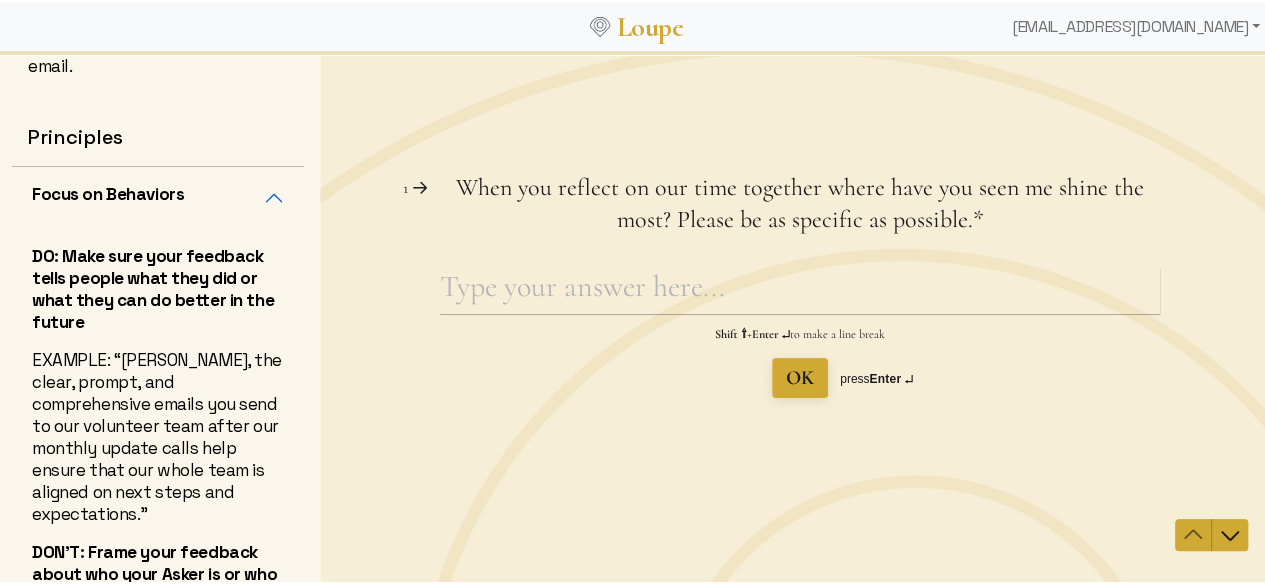 click on "Focus on Behaviors" at bounding box center (158, 195) 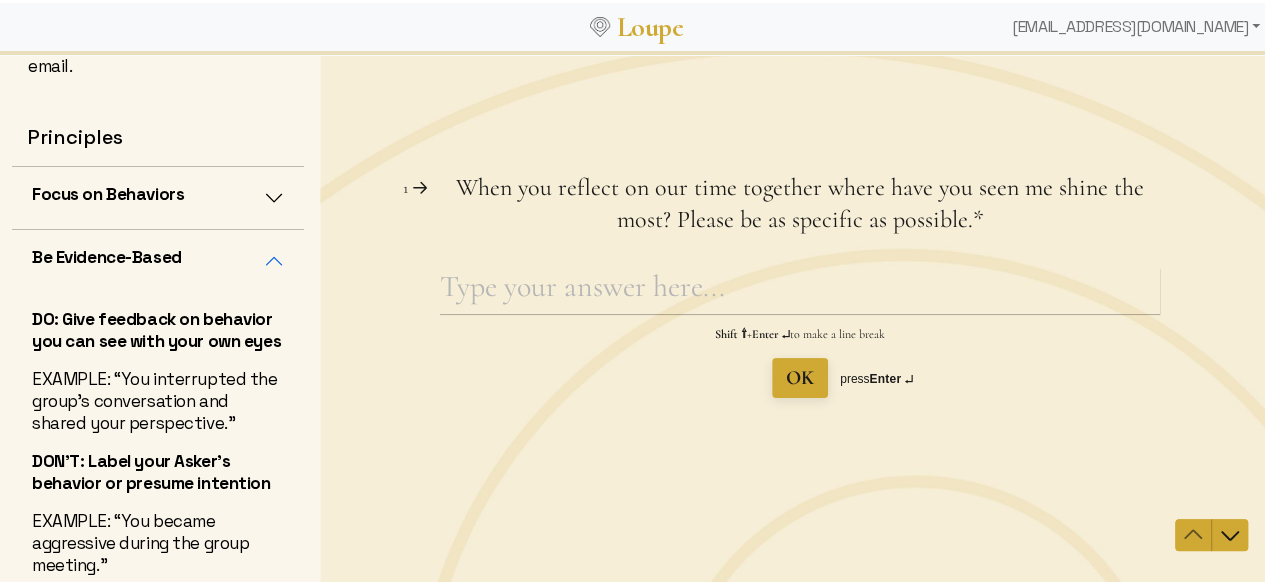 click on "Be Evidence-Based" at bounding box center (158, 258) 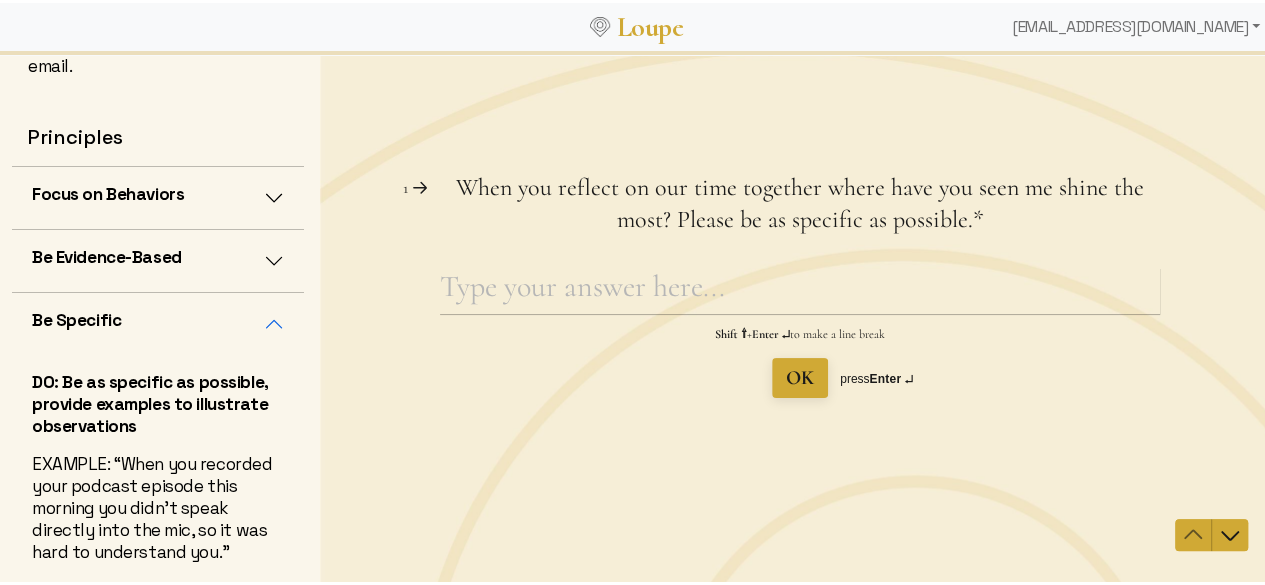 click on "Be Specific" at bounding box center [158, 321] 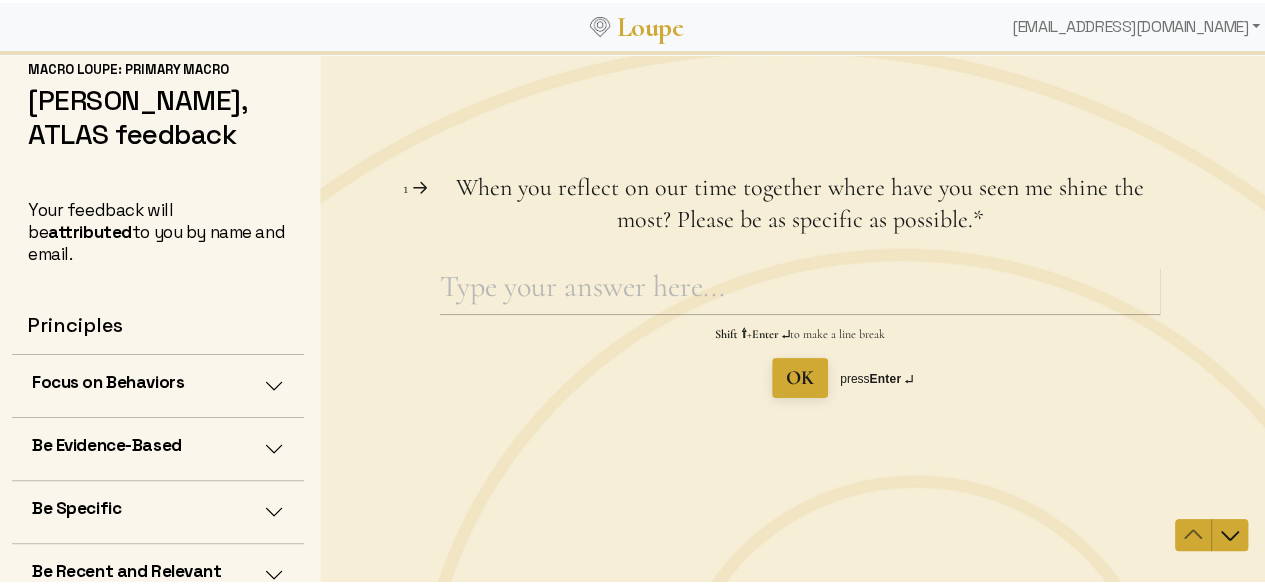 scroll, scrollTop: 228, scrollLeft: 0, axis: vertical 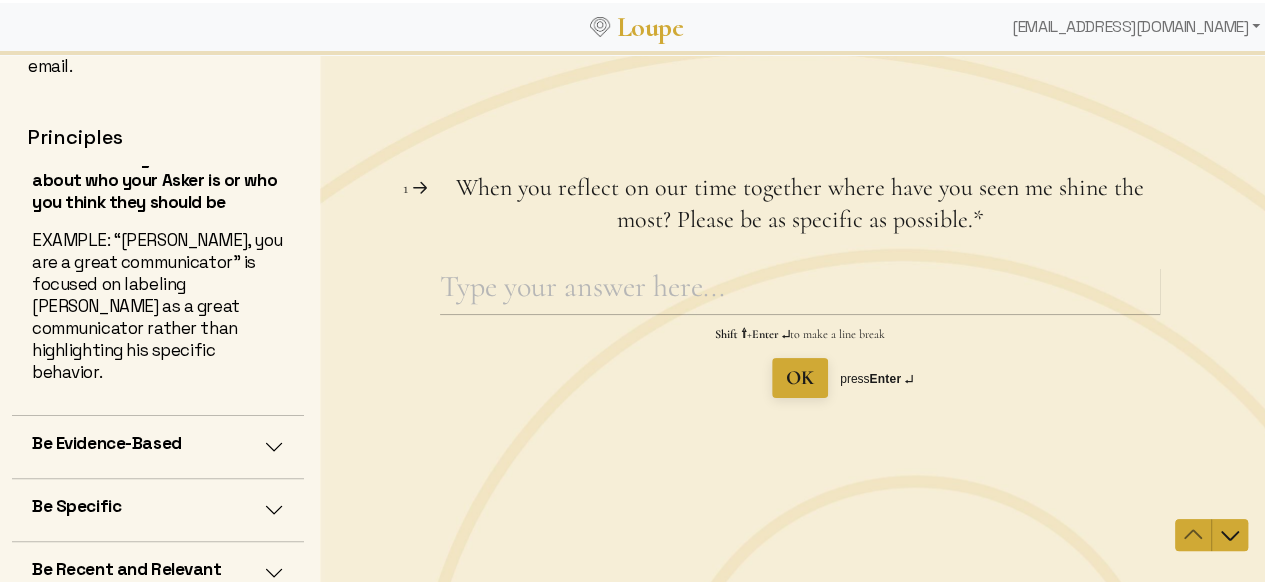 click on "Be Evidence-Based" at bounding box center [158, 444] 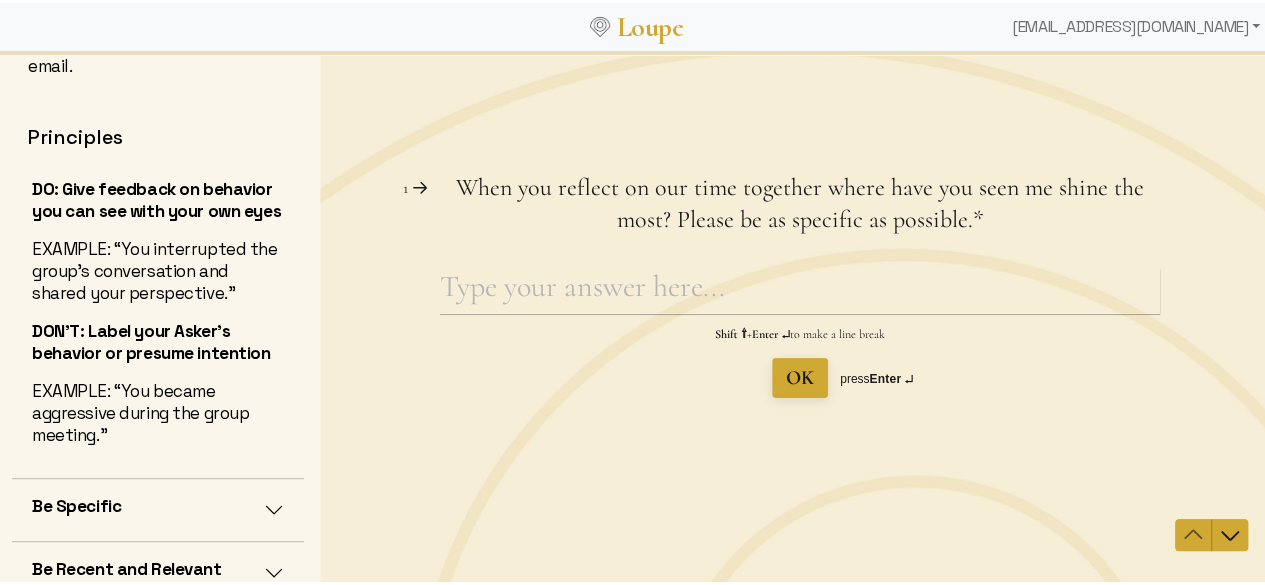 scroll, scrollTop: 796, scrollLeft: 0, axis: vertical 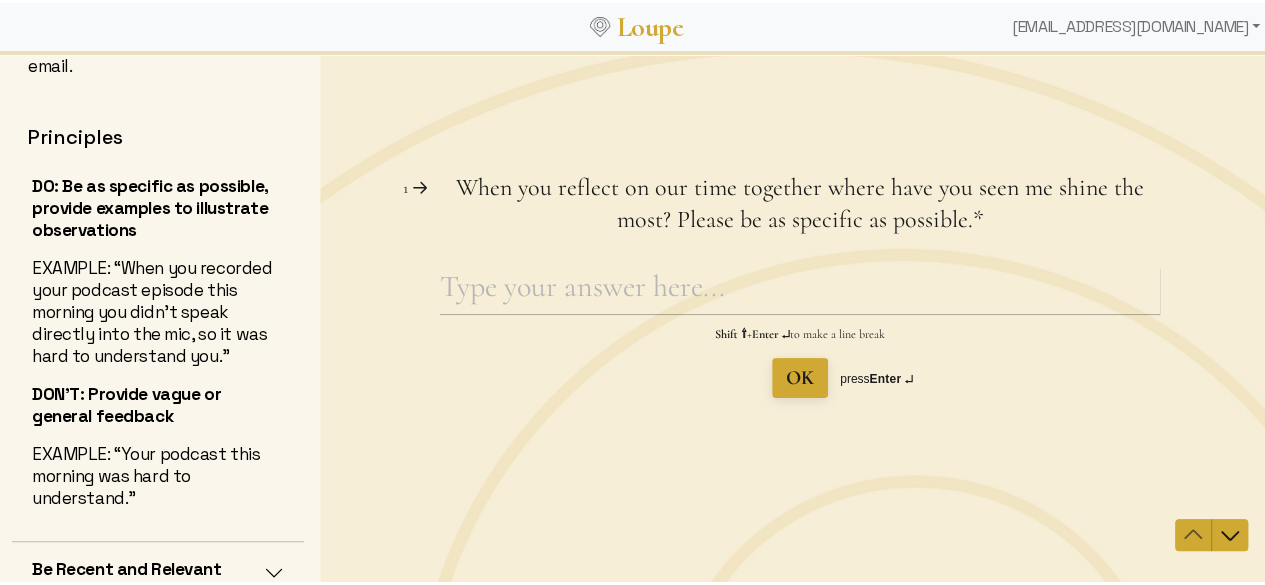 click on "Be Recent and Relevant" at bounding box center [158, 570] 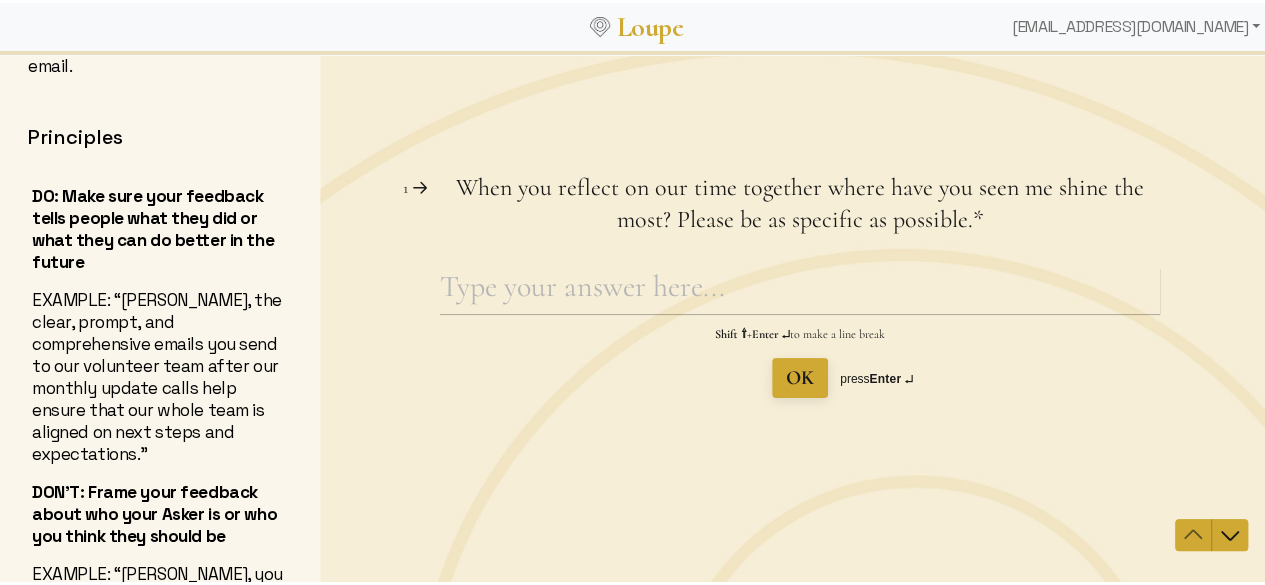scroll, scrollTop: 0, scrollLeft: 0, axis: both 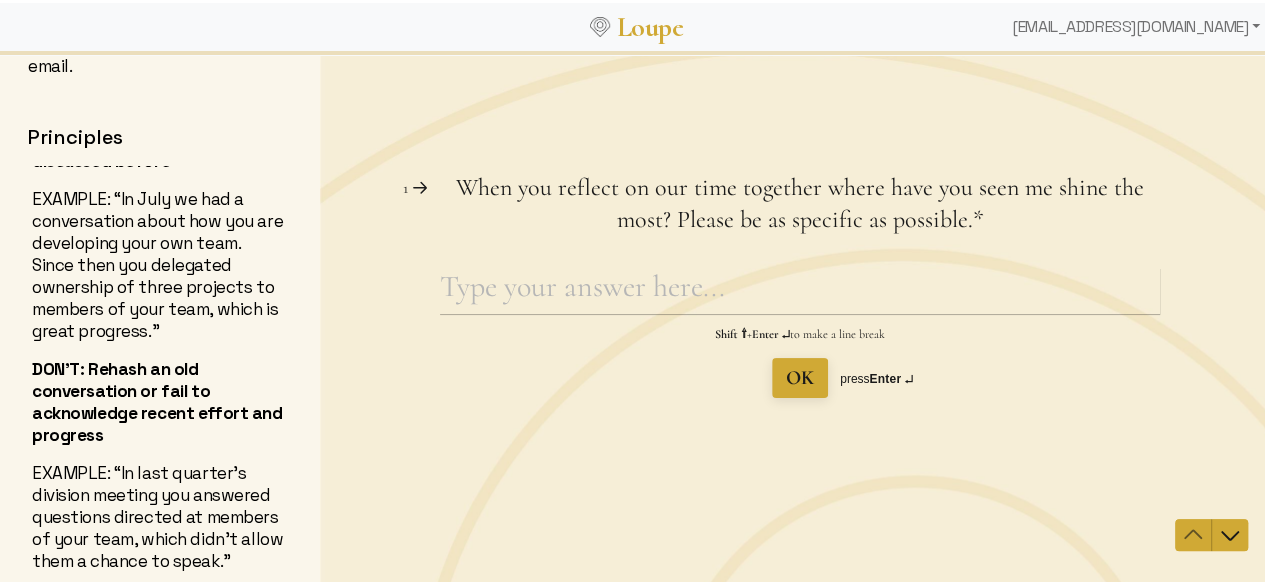 drag, startPoint x: 278, startPoint y: 489, endPoint x: 88, endPoint y: 321, distance: 253.62177 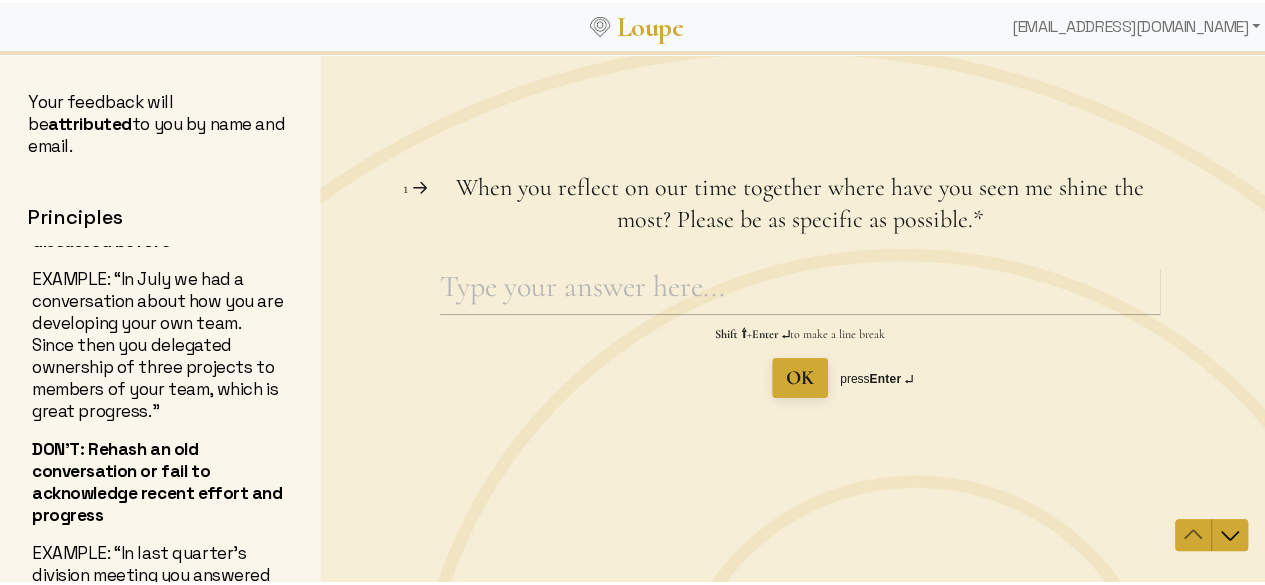 scroll, scrollTop: 296, scrollLeft: 0, axis: vertical 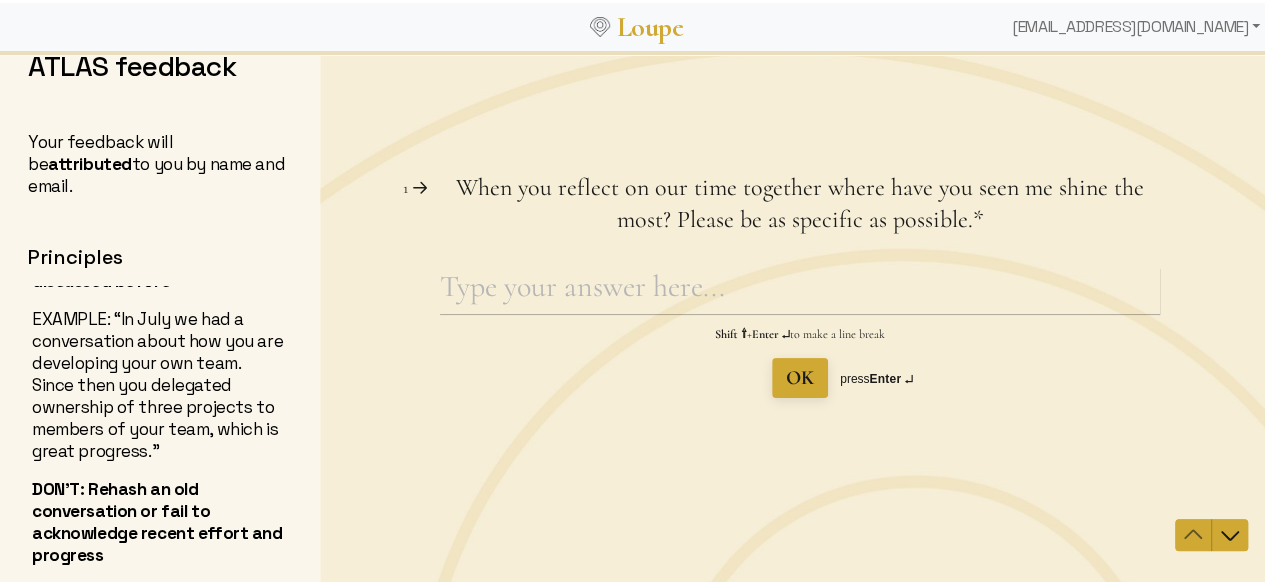 drag, startPoint x: 625, startPoint y: 109, endPoint x: 321, endPoint y: 63, distance: 307.46057 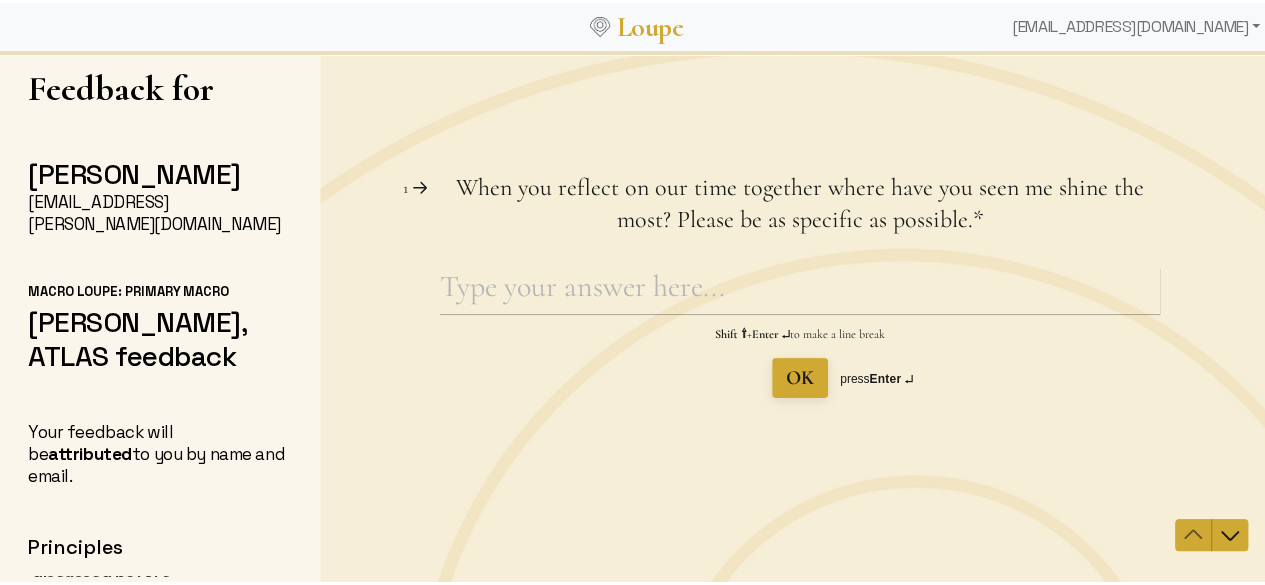 scroll, scrollTop: 0, scrollLeft: 0, axis: both 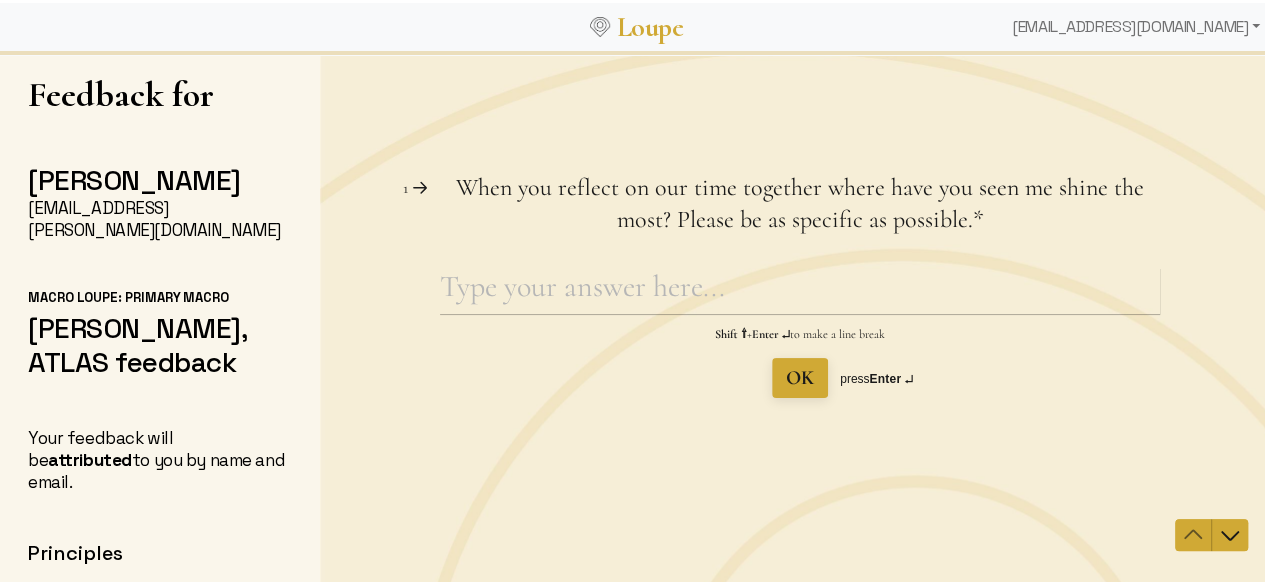 drag, startPoint x: 627, startPoint y: 121, endPoint x: 326, endPoint y: 208, distance: 313.32092 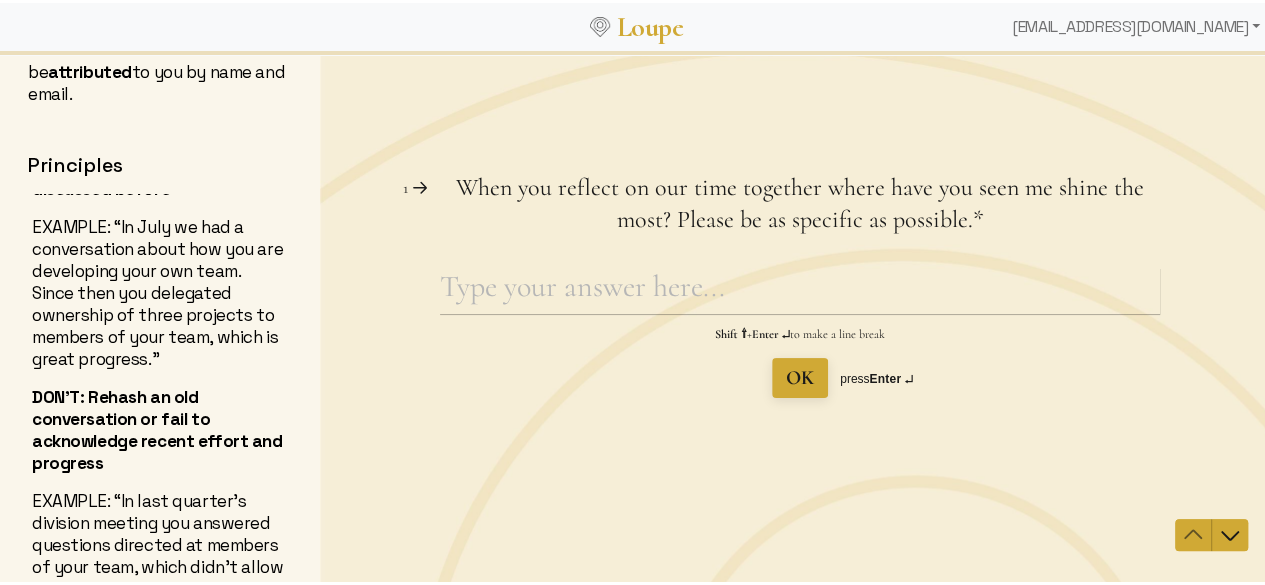 scroll, scrollTop: 416, scrollLeft: 0, axis: vertical 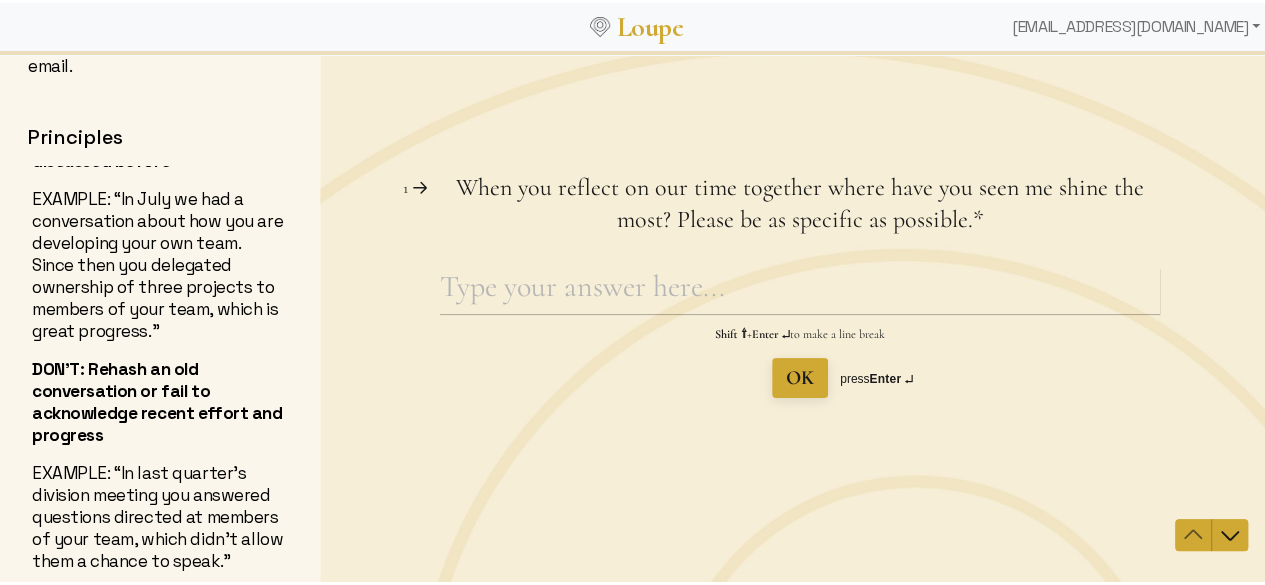 drag, startPoint x: 276, startPoint y: 497, endPoint x: 252, endPoint y: 273, distance: 225.28204 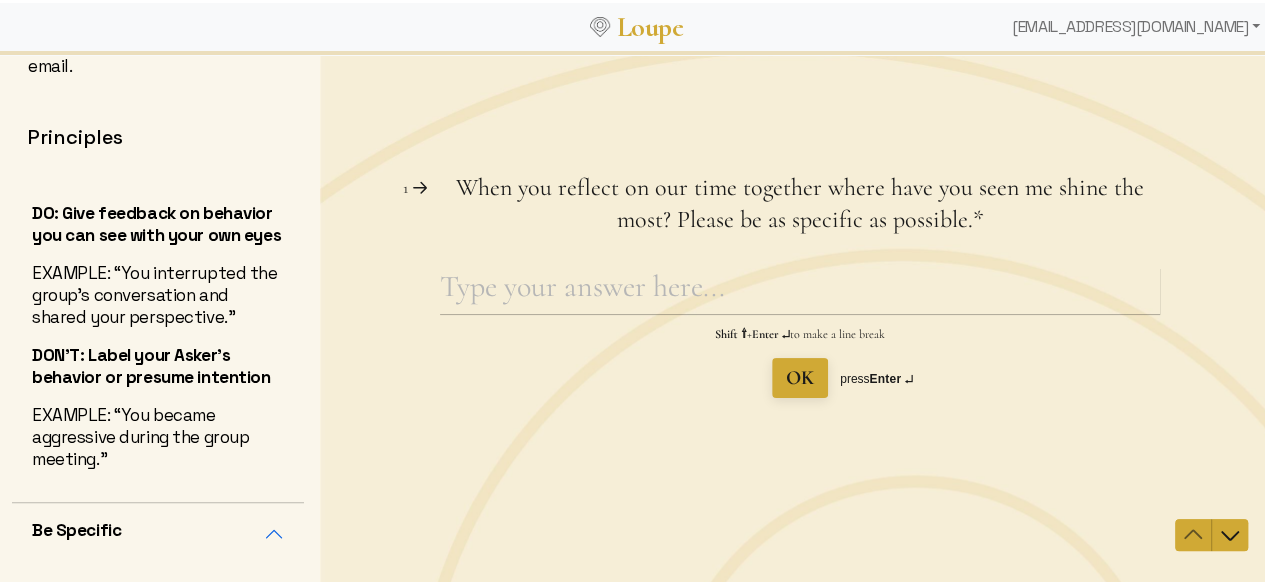 scroll, scrollTop: 620, scrollLeft: 0, axis: vertical 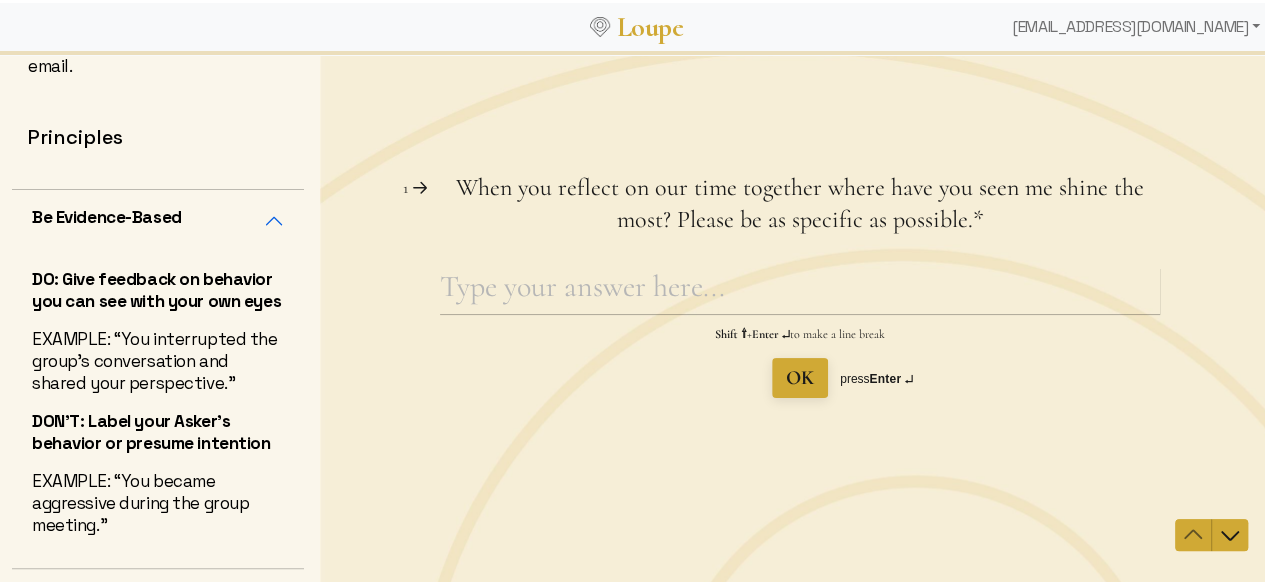 drag, startPoint x: 280, startPoint y: 286, endPoint x: 196, endPoint y: 194, distance: 124.57929 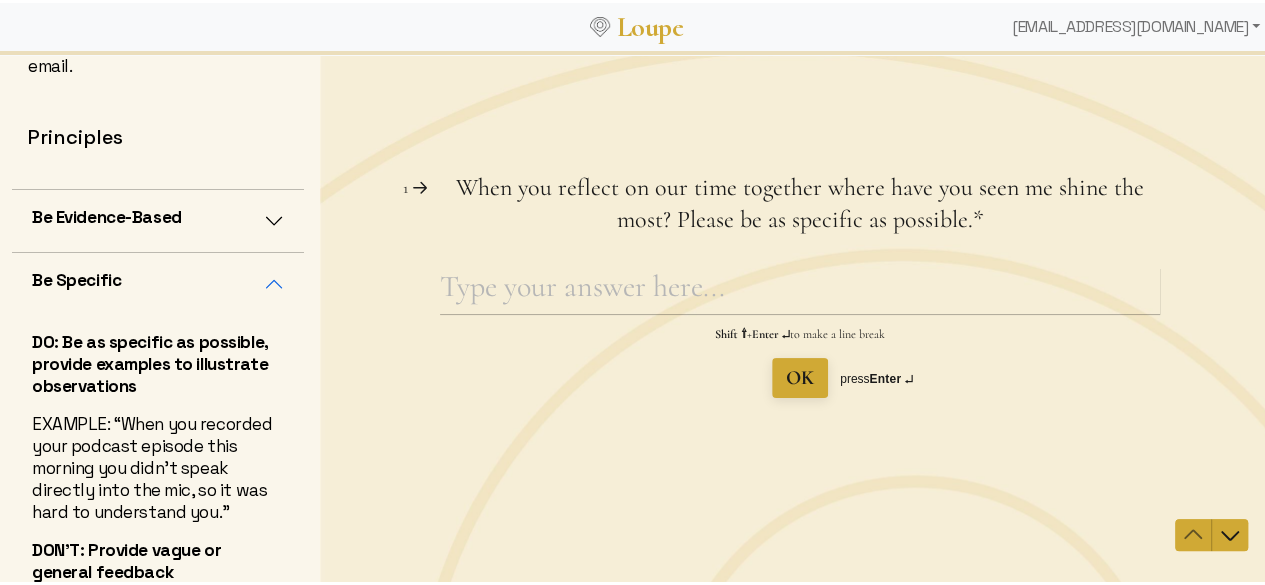 drag, startPoint x: 240, startPoint y: 274, endPoint x: 230, endPoint y: 275, distance: 10.049875 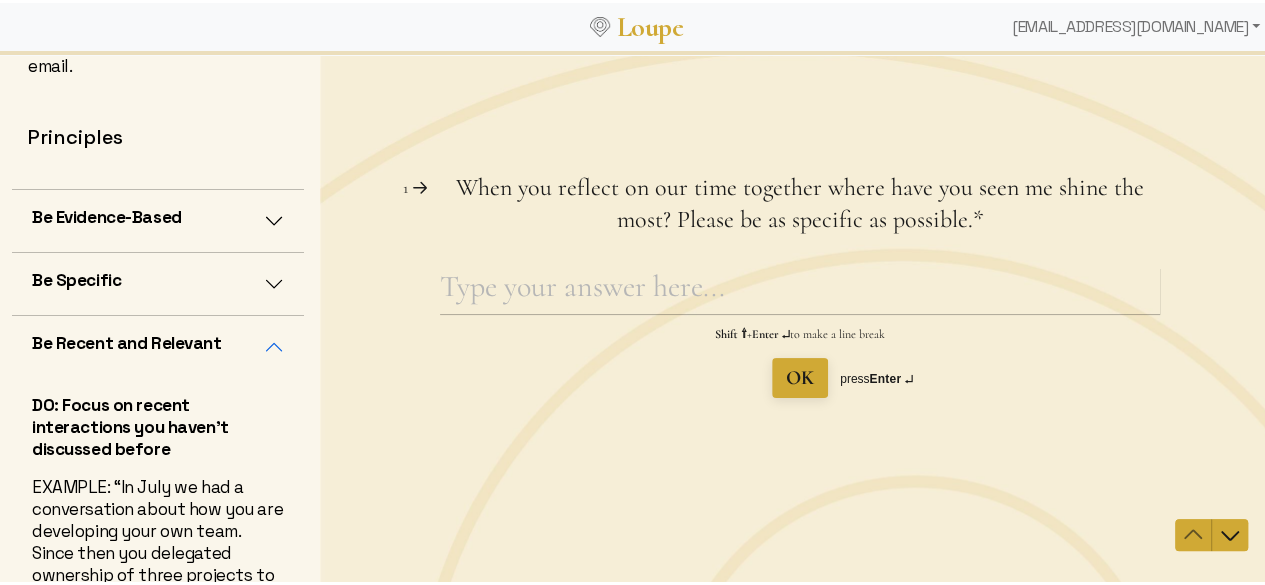 click on "Be Recent and Relevant" at bounding box center [158, 344] 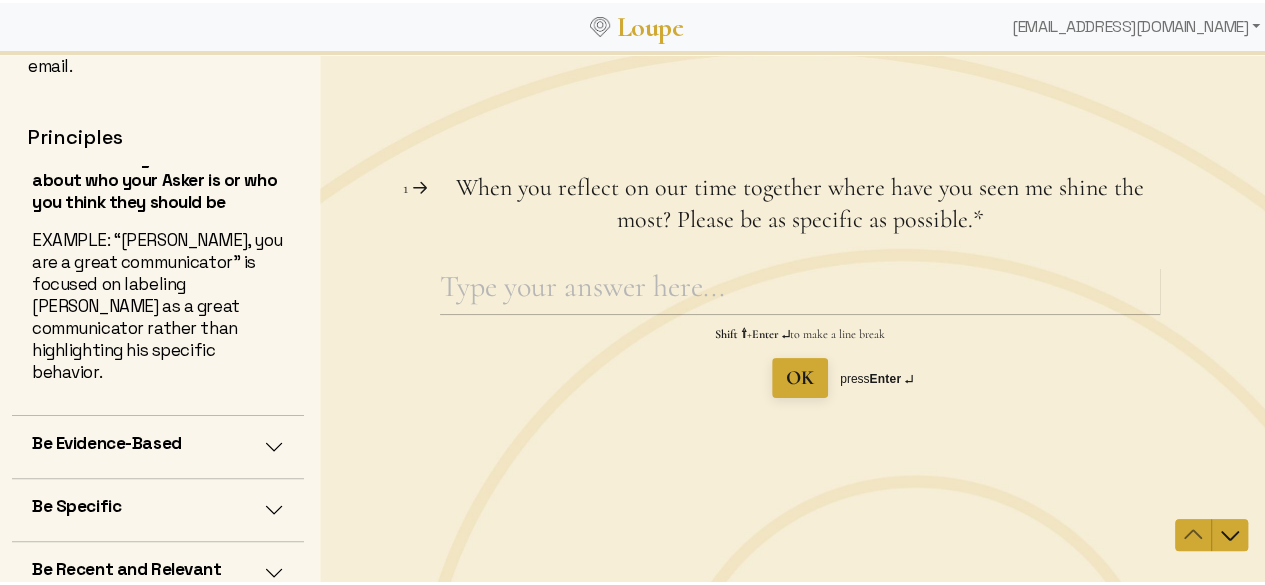 scroll, scrollTop: 414, scrollLeft: 0, axis: vertical 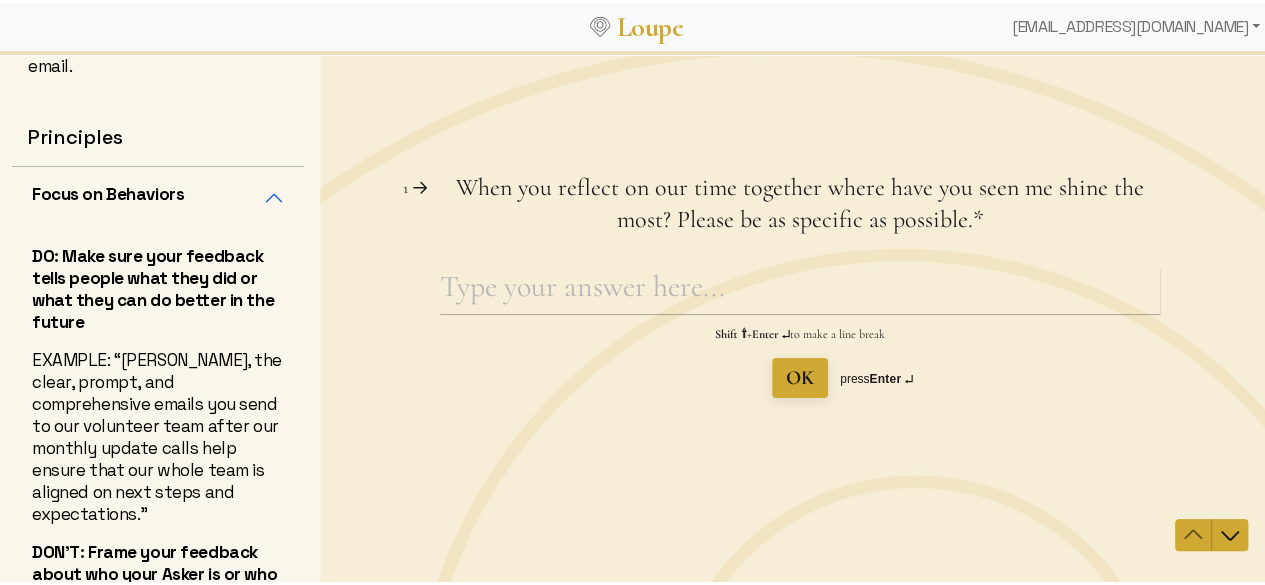 drag, startPoint x: 260, startPoint y: 175, endPoint x: 244, endPoint y: 175, distance: 16 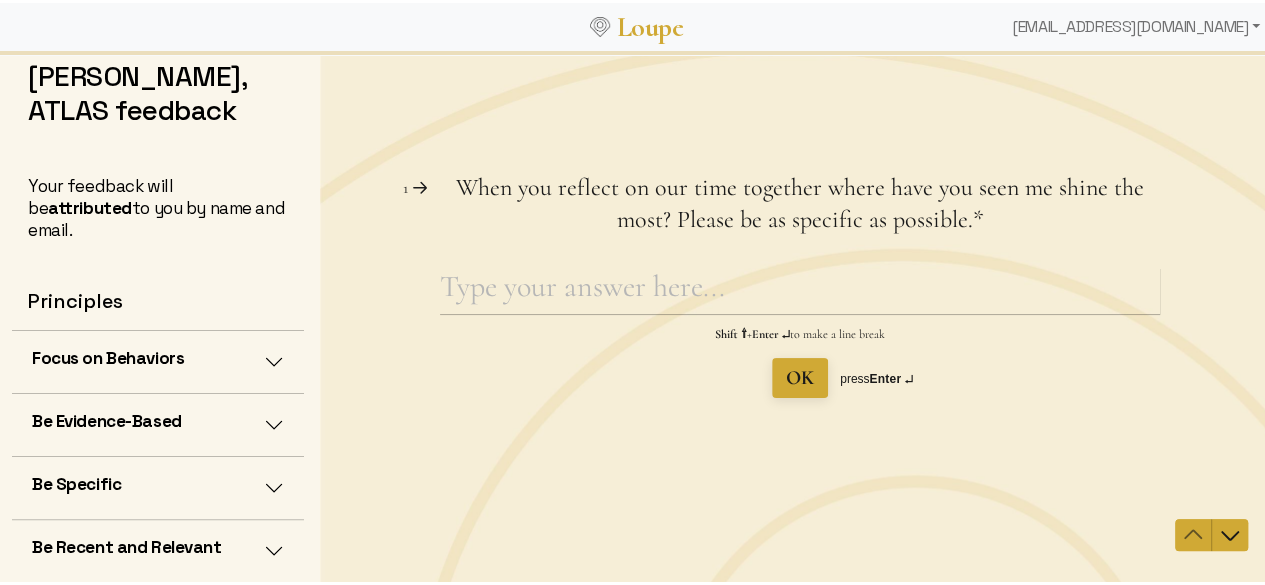 scroll, scrollTop: 228, scrollLeft: 0, axis: vertical 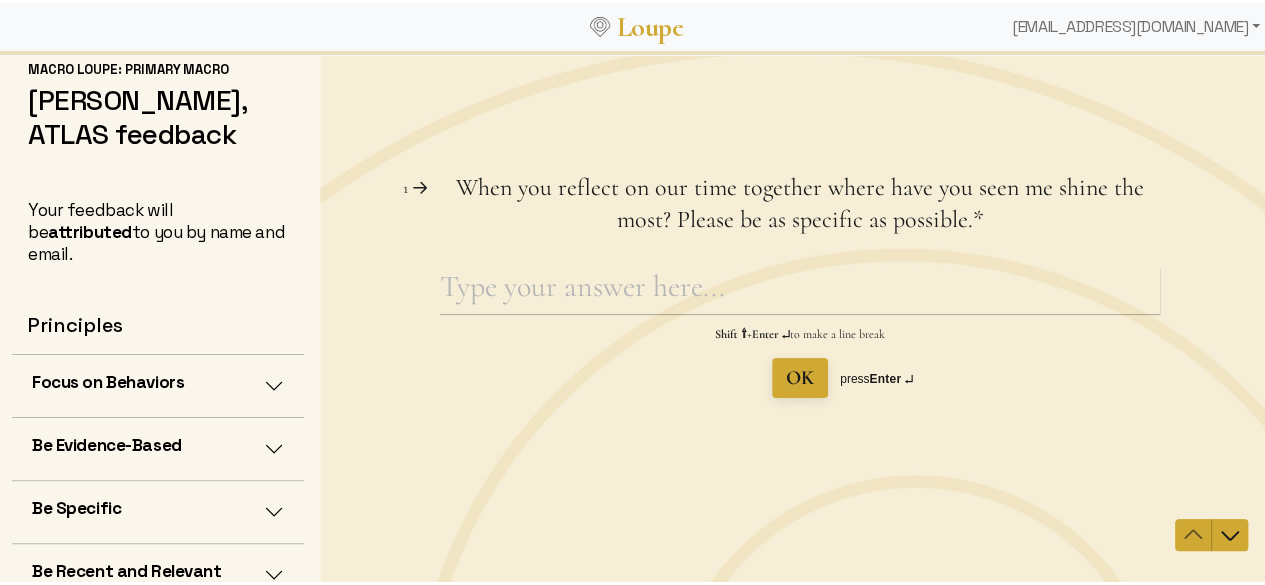 drag, startPoint x: 621, startPoint y: 311, endPoint x: 325, endPoint y: 143, distance: 340.35275 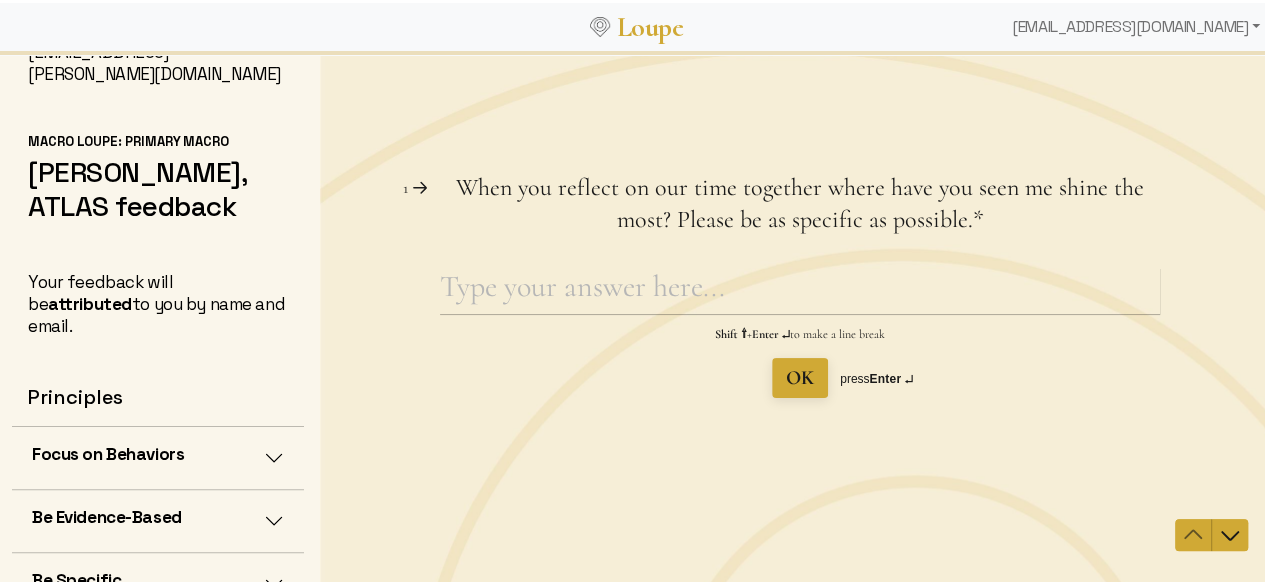scroll, scrollTop: 228, scrollLeft: 0, axis: vertical 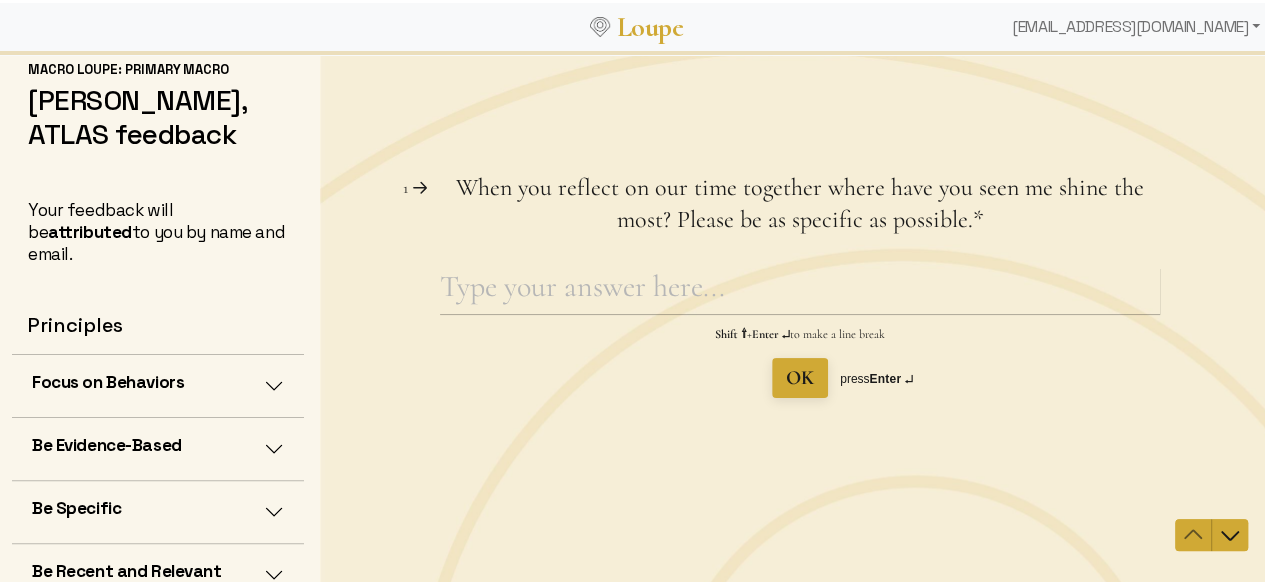 click on "Focus on Behaviors" at bounding box center (108, 379) 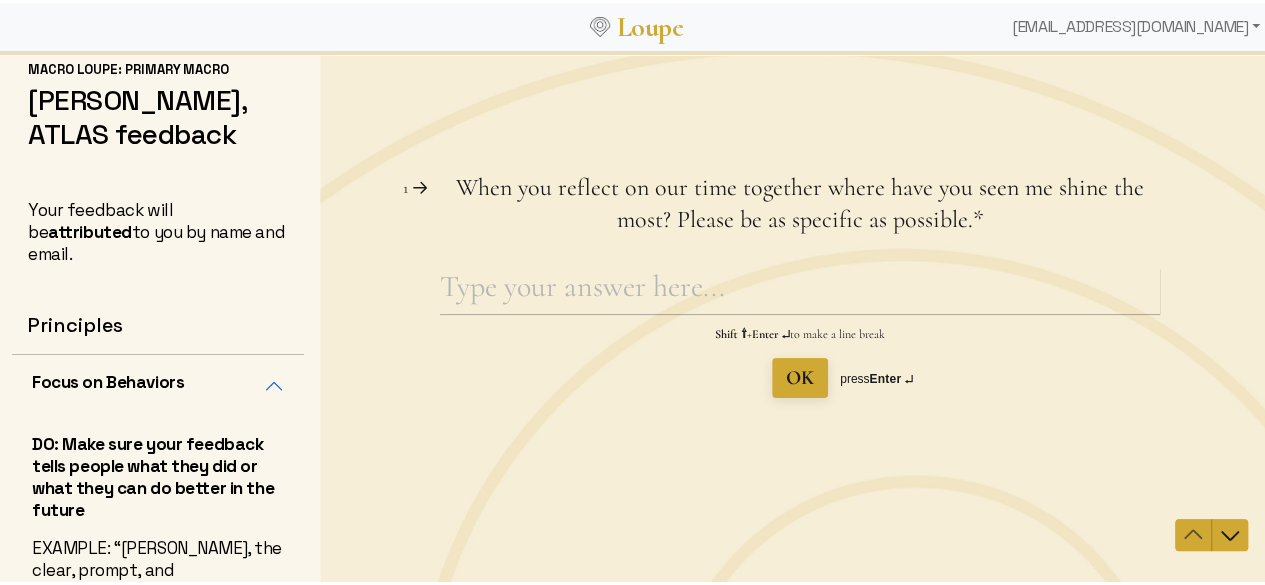 click on "Focus on Behaviors" at bounding box center (108, 379) 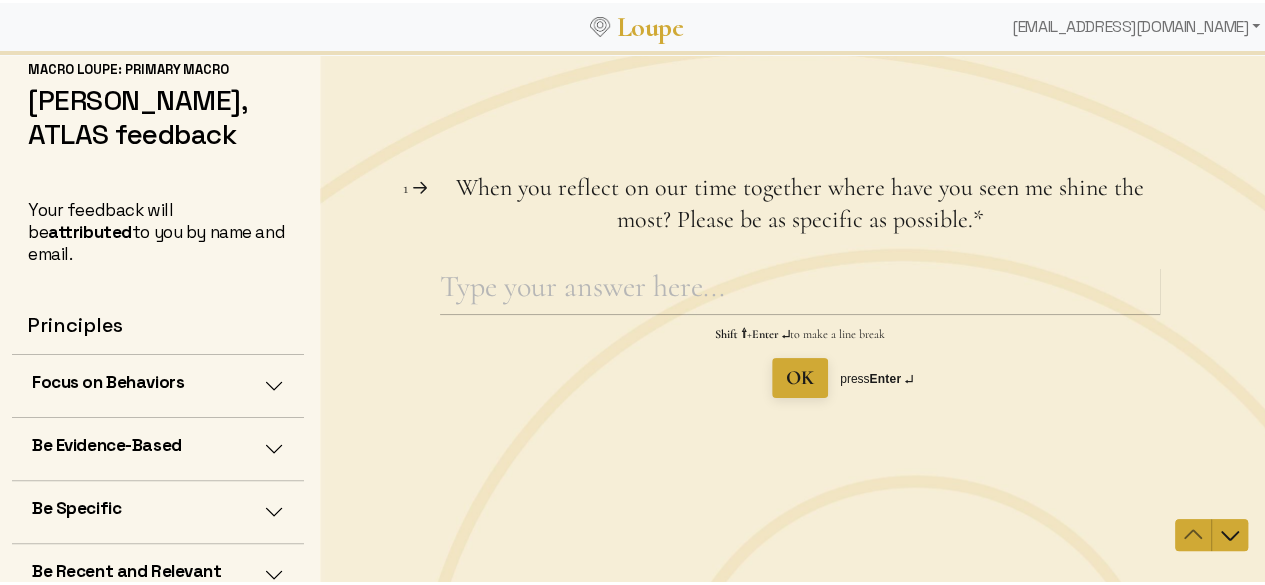 click on "Be Evidence-Based" at bounding box center (158, 446) 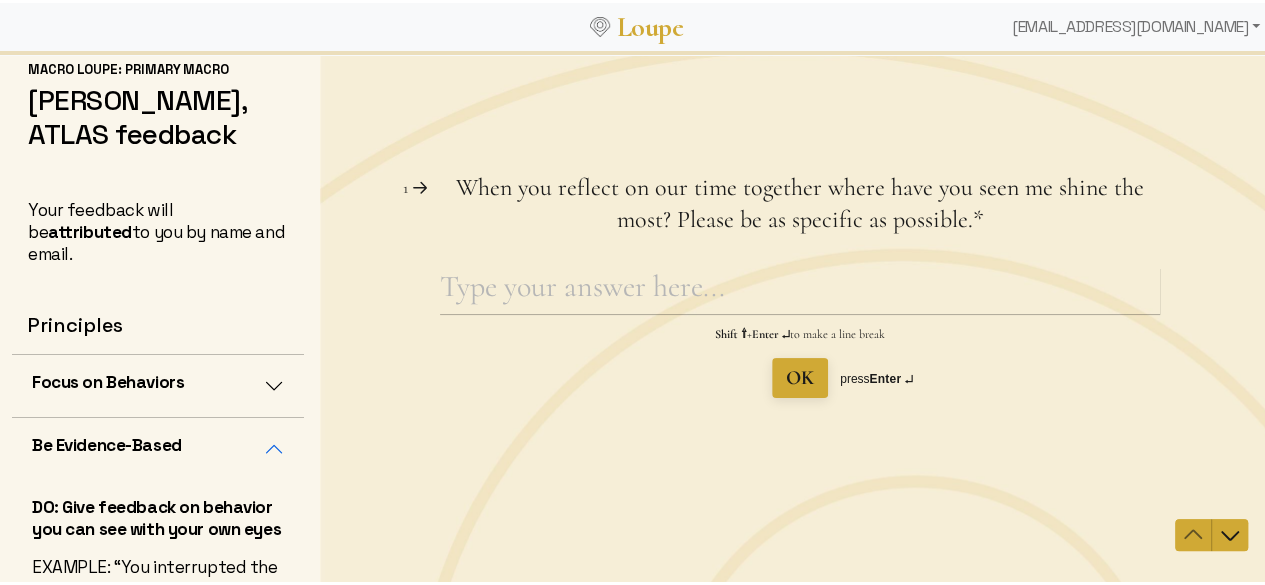 click on "Be Evidence-Based" at bounding box center [158, 446] 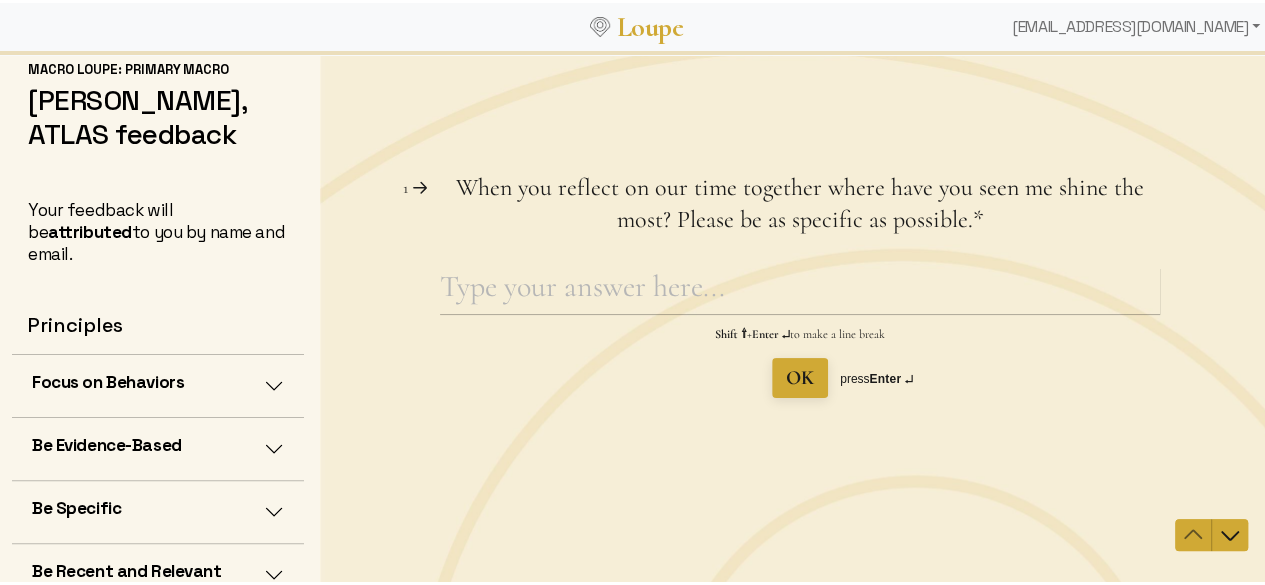 click on "Be Evidence-Based" at bounding box center (158, 446) 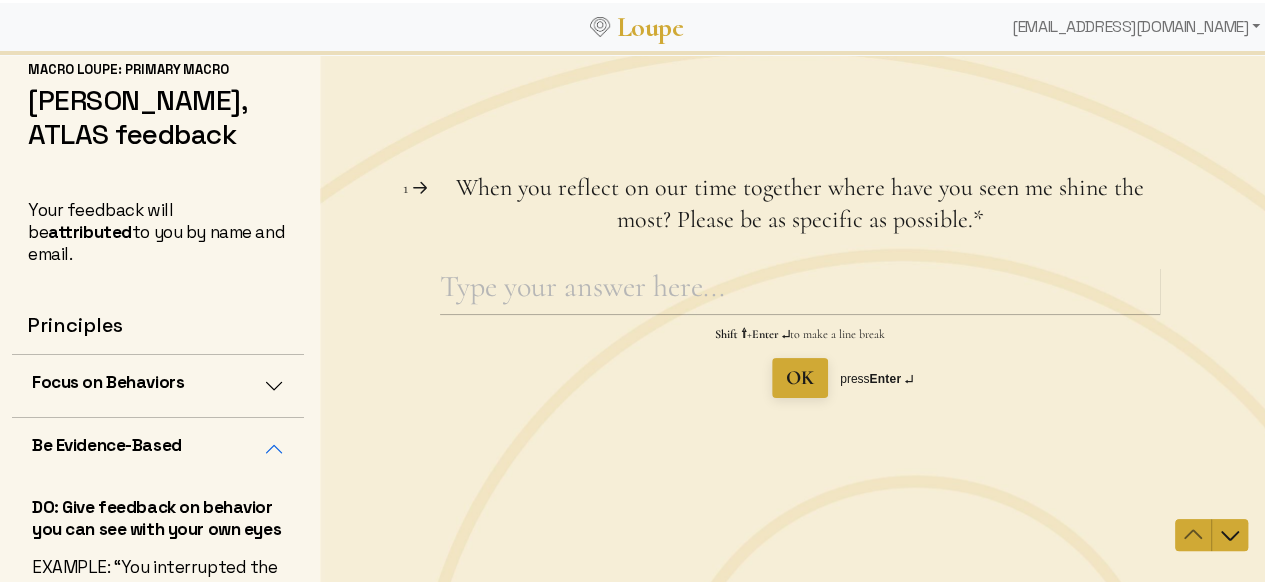 click on "Be Evidence-Based" at bounding box center (158, 446) 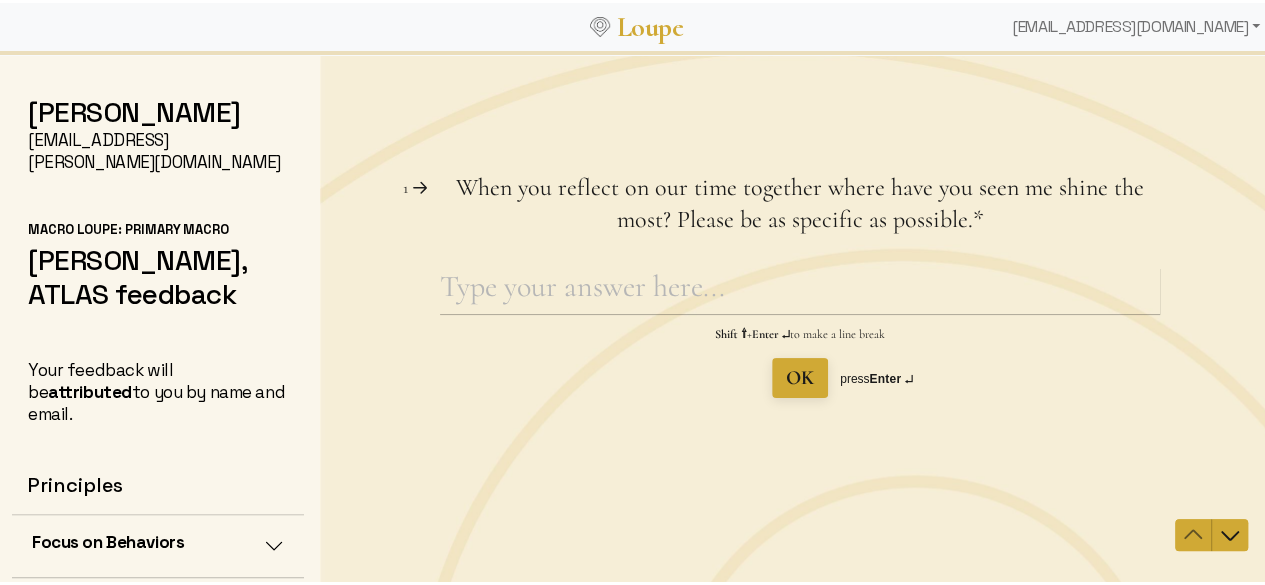 scroll, scrollTop: 228, scrollLeft: 0, axis: vertical 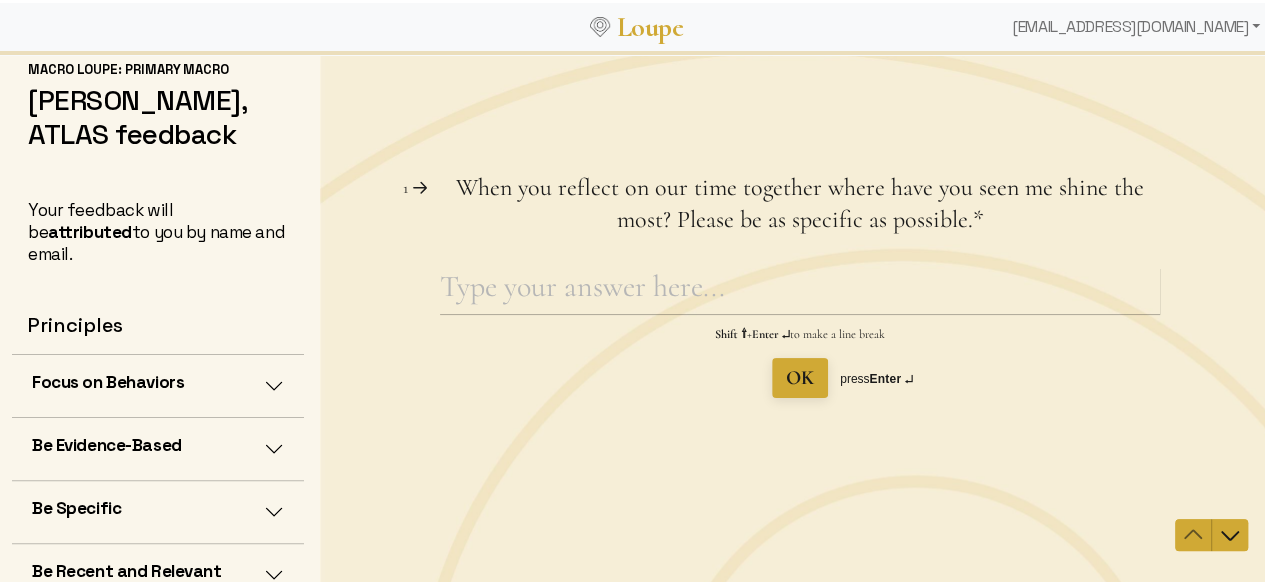 click on "Be Specific" at bounding box center (158, 509) 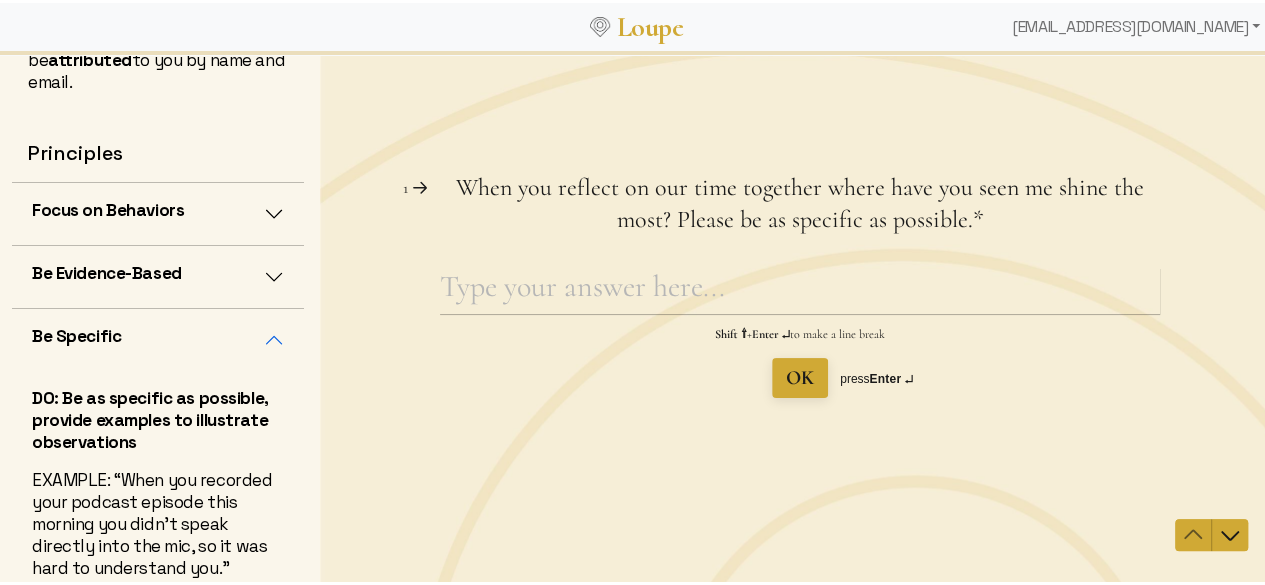 scroll, scrollTop: 416, scrollLeft: 0, axis: vertical 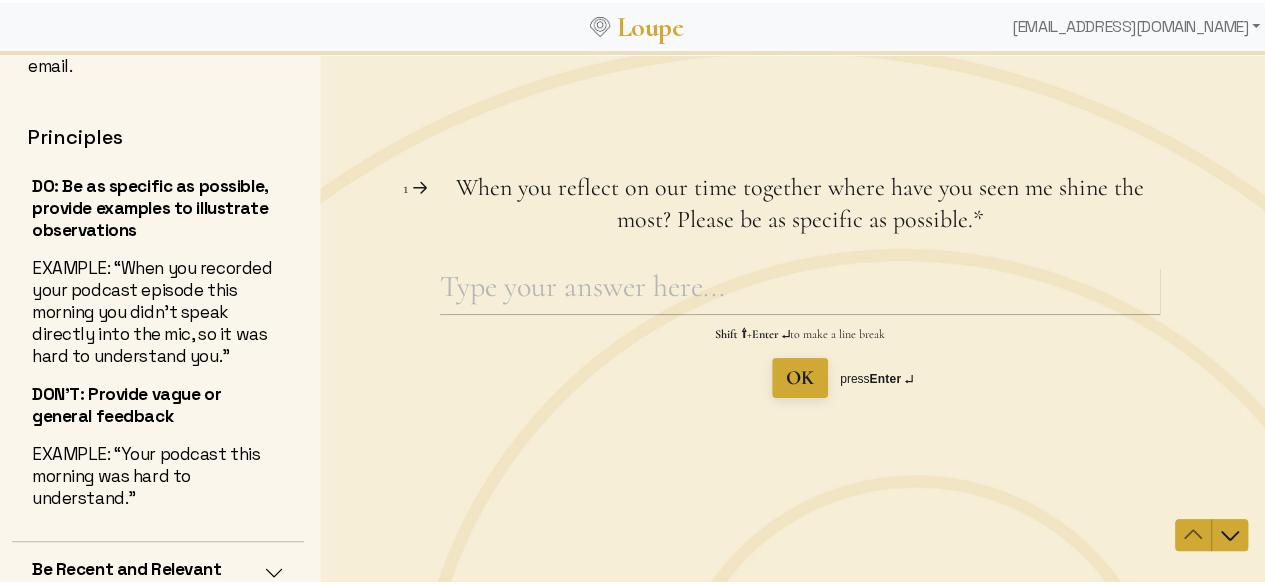 click on "Be Recent and Relevant" at bounding box center [127, 566] 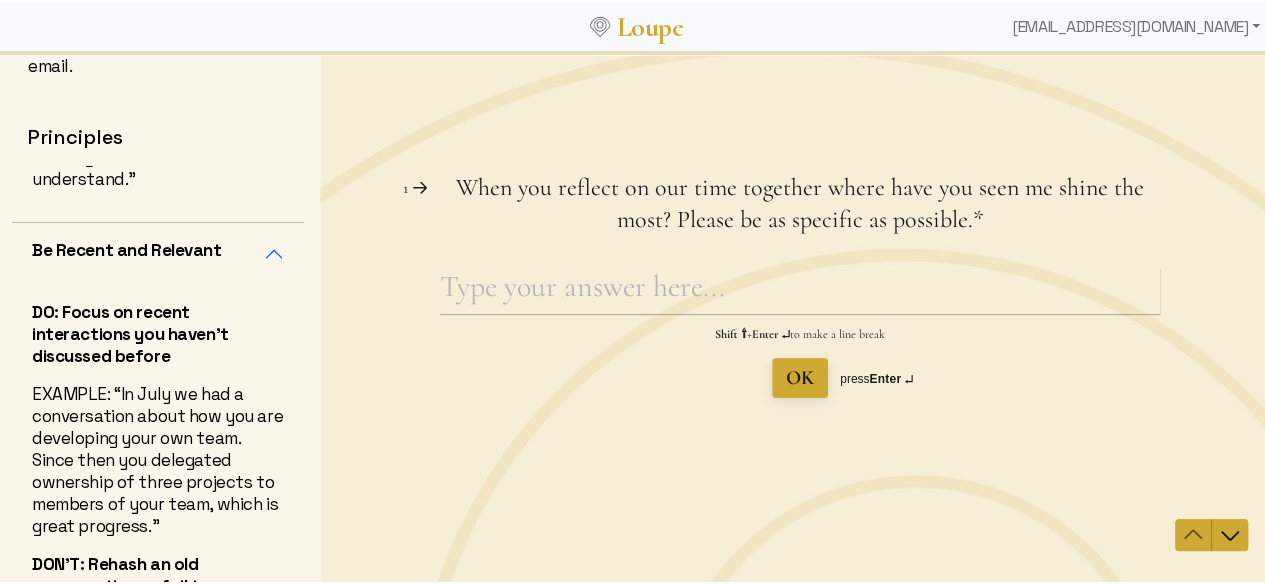 scroll, scrollTop: 535, scrollLeft: 0, axis: vertical 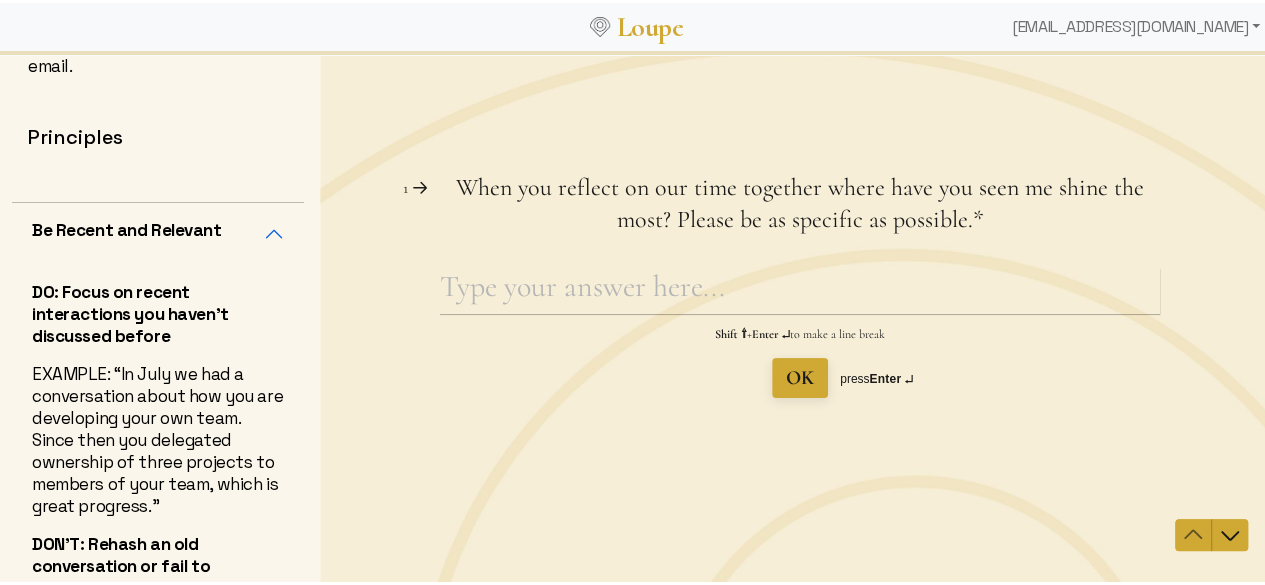 click on "DO: Focus on recent interactions you haven't discussed before EXAMPLE: “In July we had a conversation about how you are developing your own team. Since then you delegated ownership of three projects to members of your team, which is great progress." DON'T: Rehash an old conversation or fail to acknowledge recent effort and progress EXAMPLE: “In last quarter's division meeting you answered questions directed at members of your team, which didn't allow them a chance to speak.”" at bounding box center [158, 519] 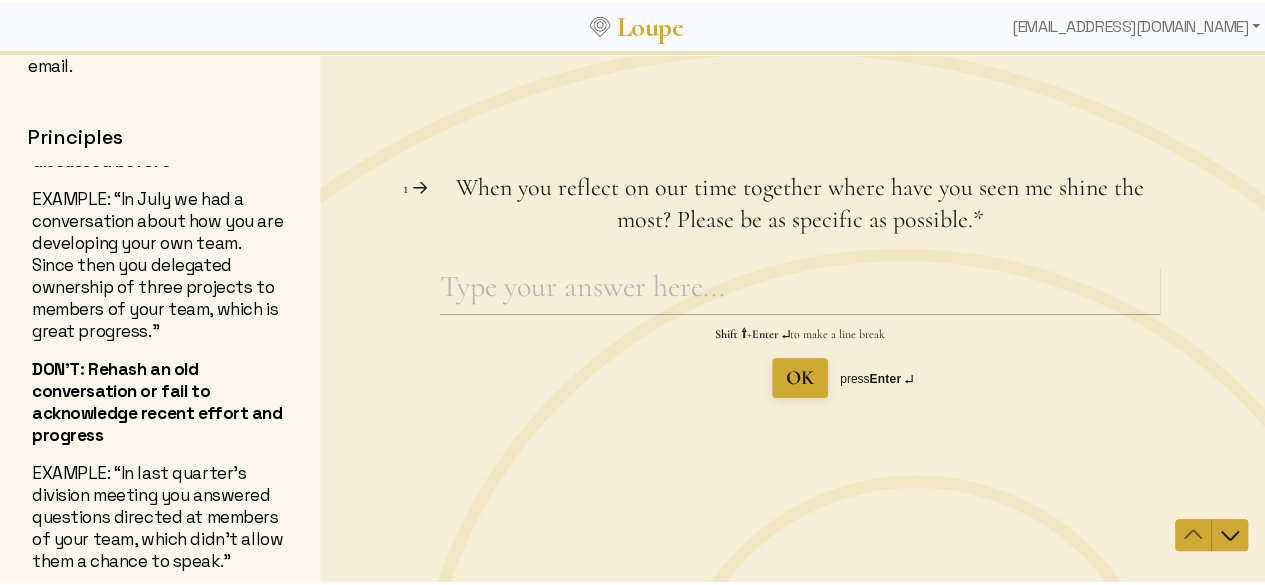 scroll, scrollTop: 0, scrollLeft: 0, axis: both 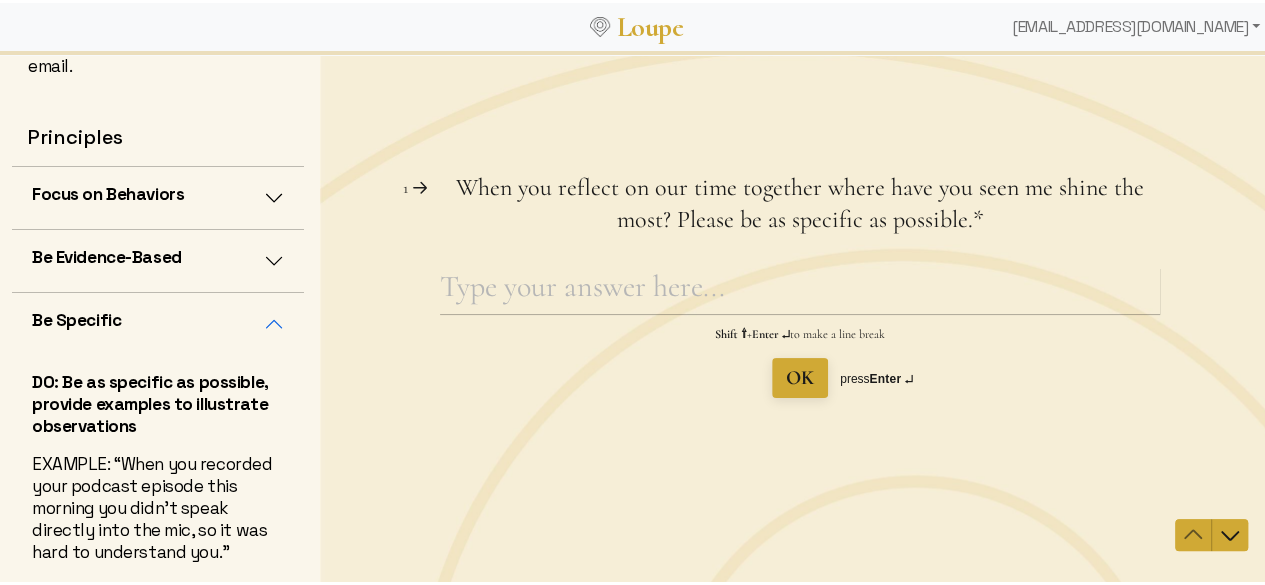 click on "Be Evidence-Based" at bounding box center [158, 258] 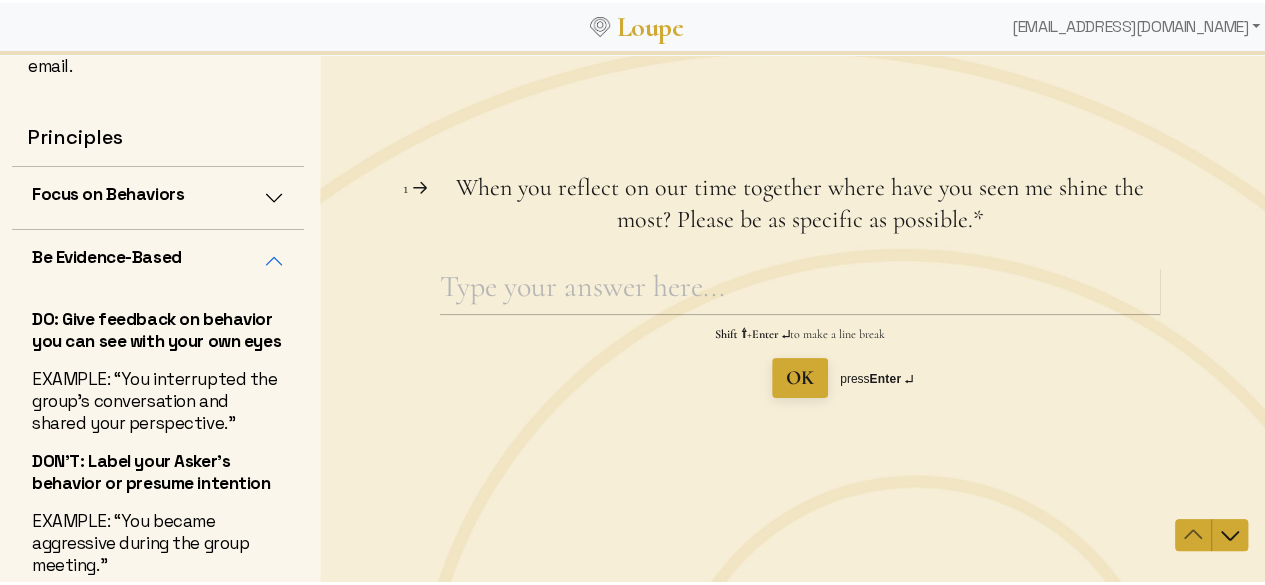 click on "Be Evidence-Based" at bounding box center (158, 258) 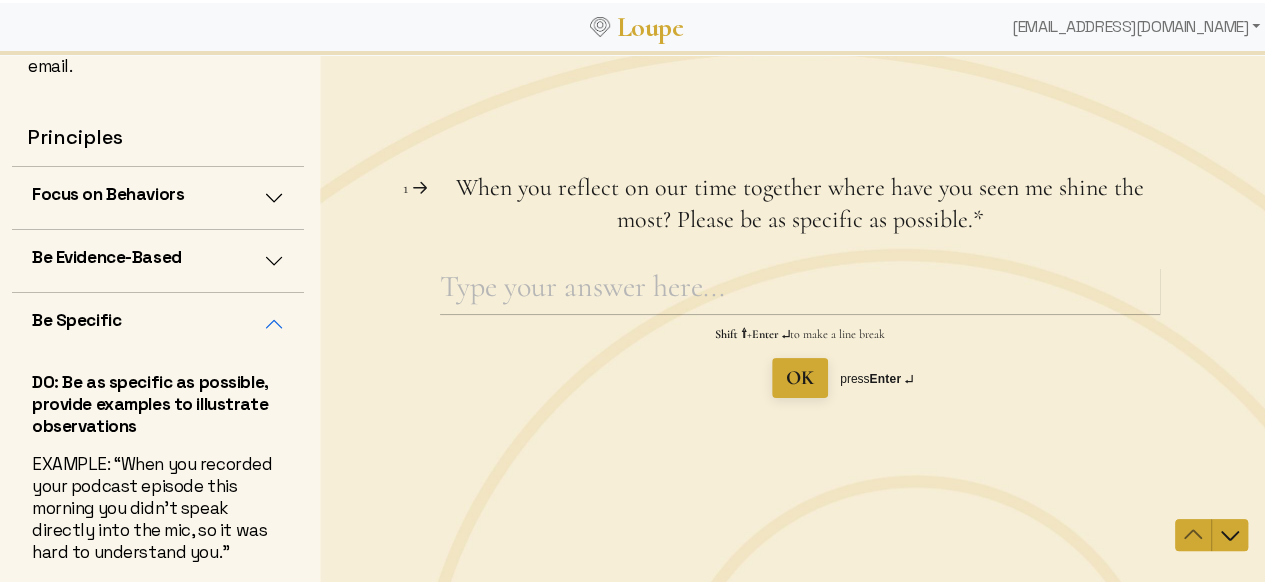 click on "Be Specific" at bounding box center [158, 321] 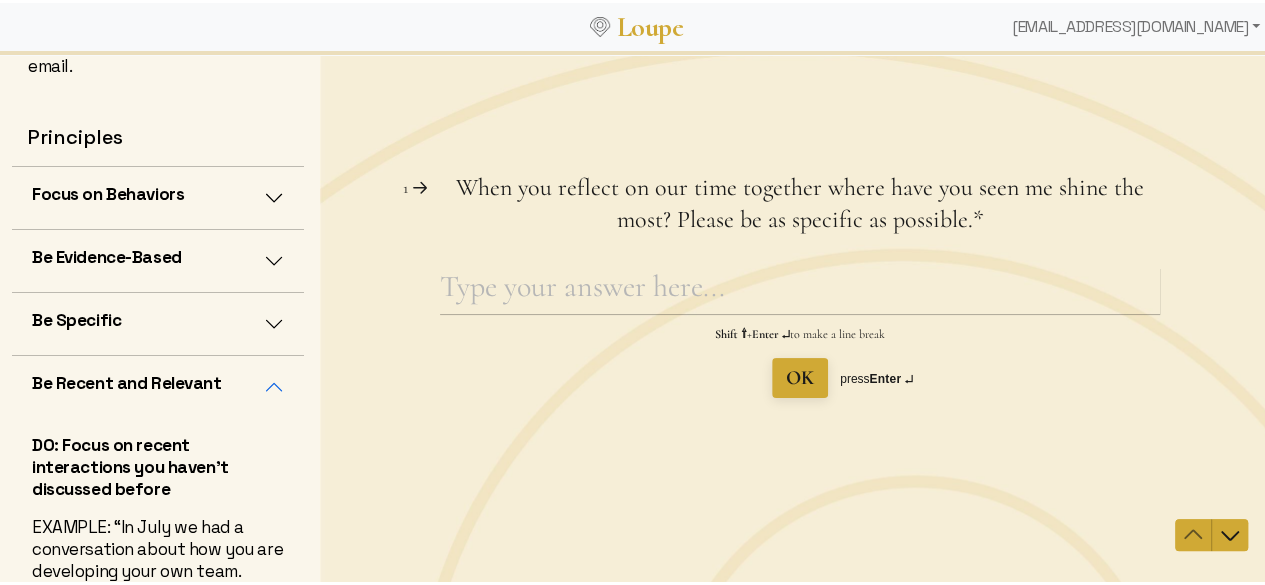 drag, startPoint x: 242, startPoint y: 368, endPoint x: 261, endPoint y: 347, distance: 28.319605 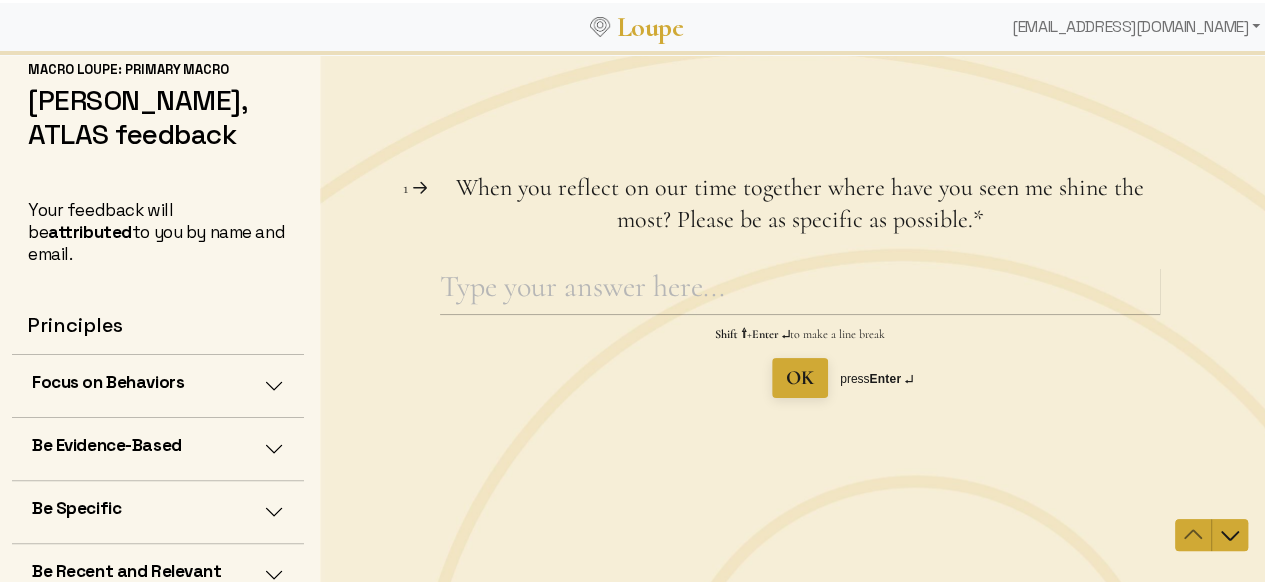 scroll, scrollTop: 228, scrollLeft: 0, axis: vertical 